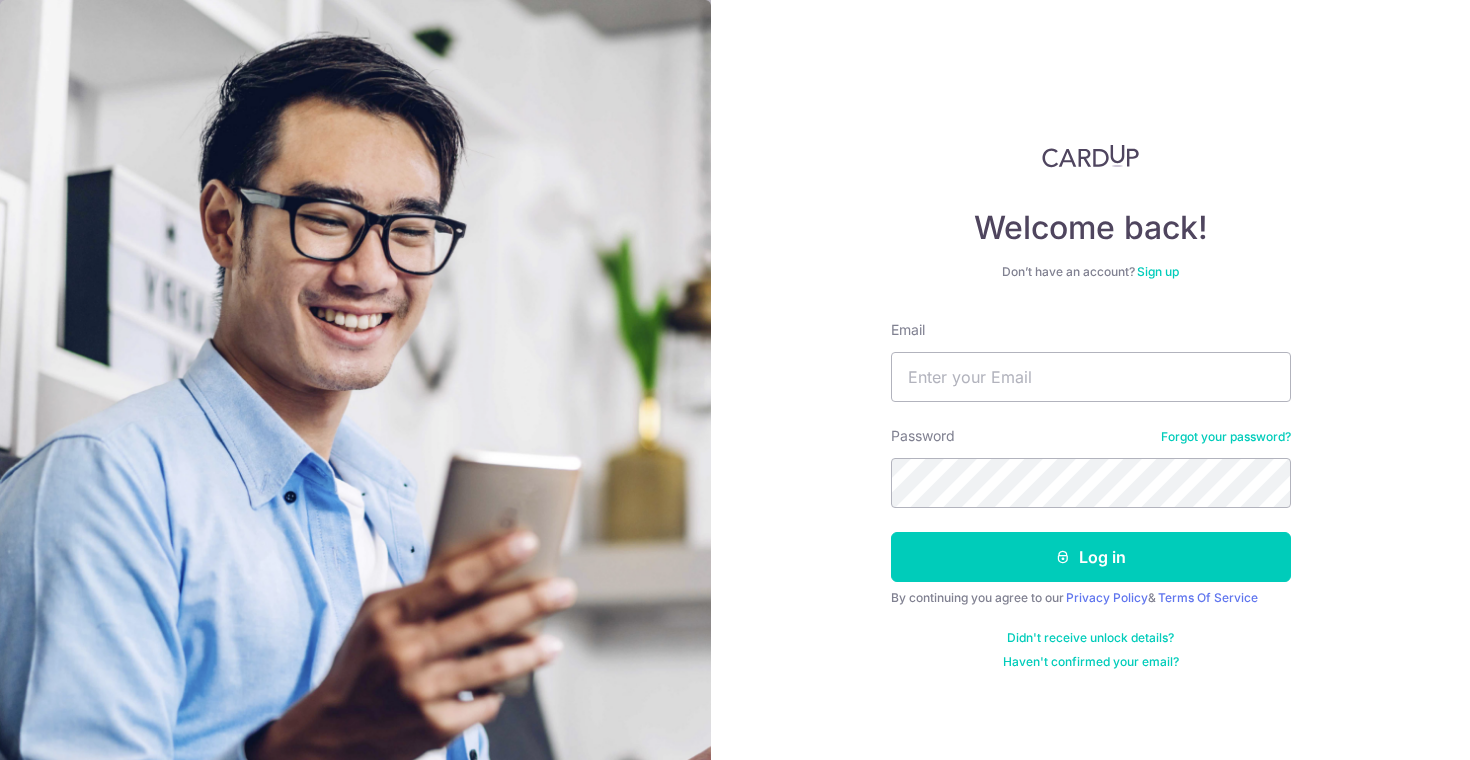 scroll, scrollTop: 0, scrollLeft: 0, axis: both 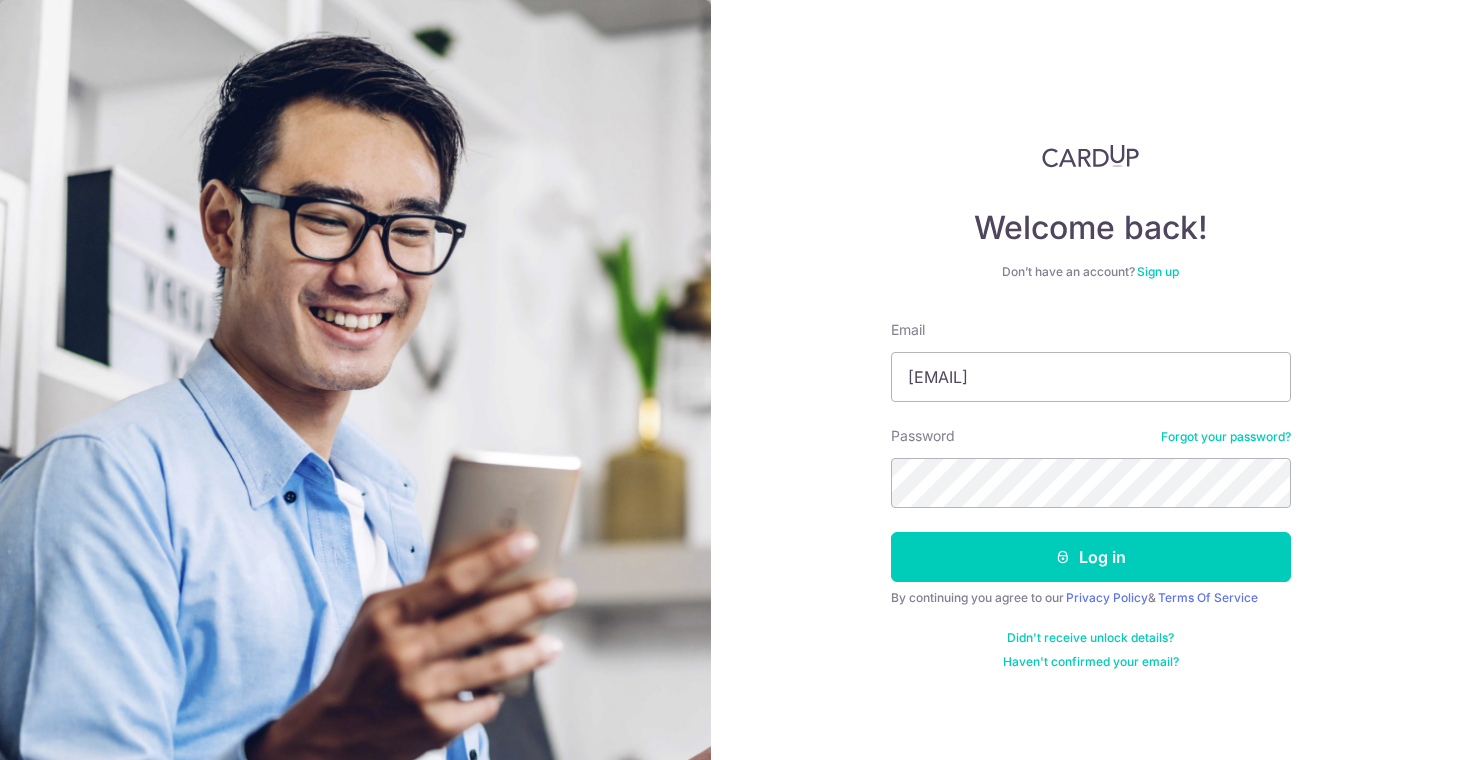 type on "josephine.waenyien@gmail.com" 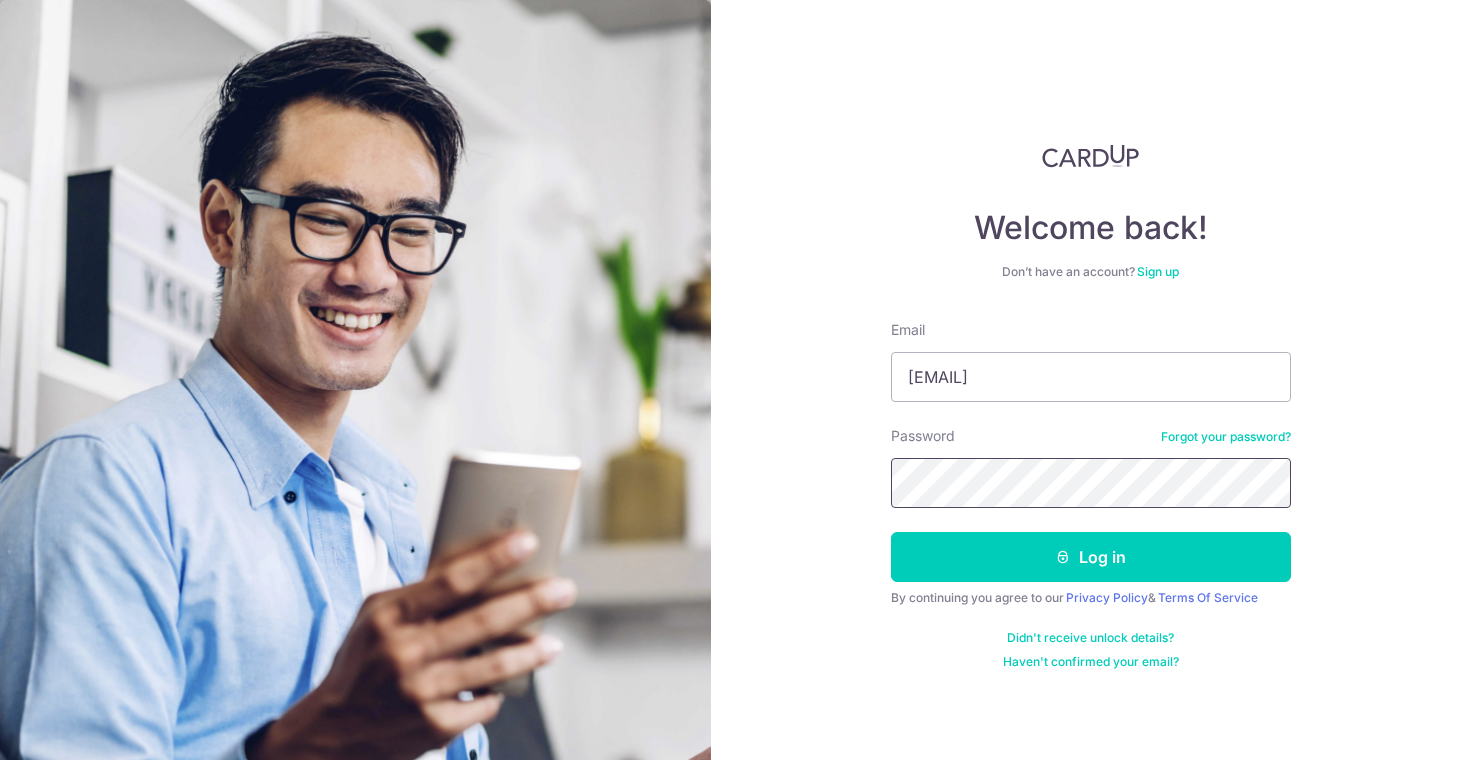 click on "Log in" at bounding box center (1091, 557) 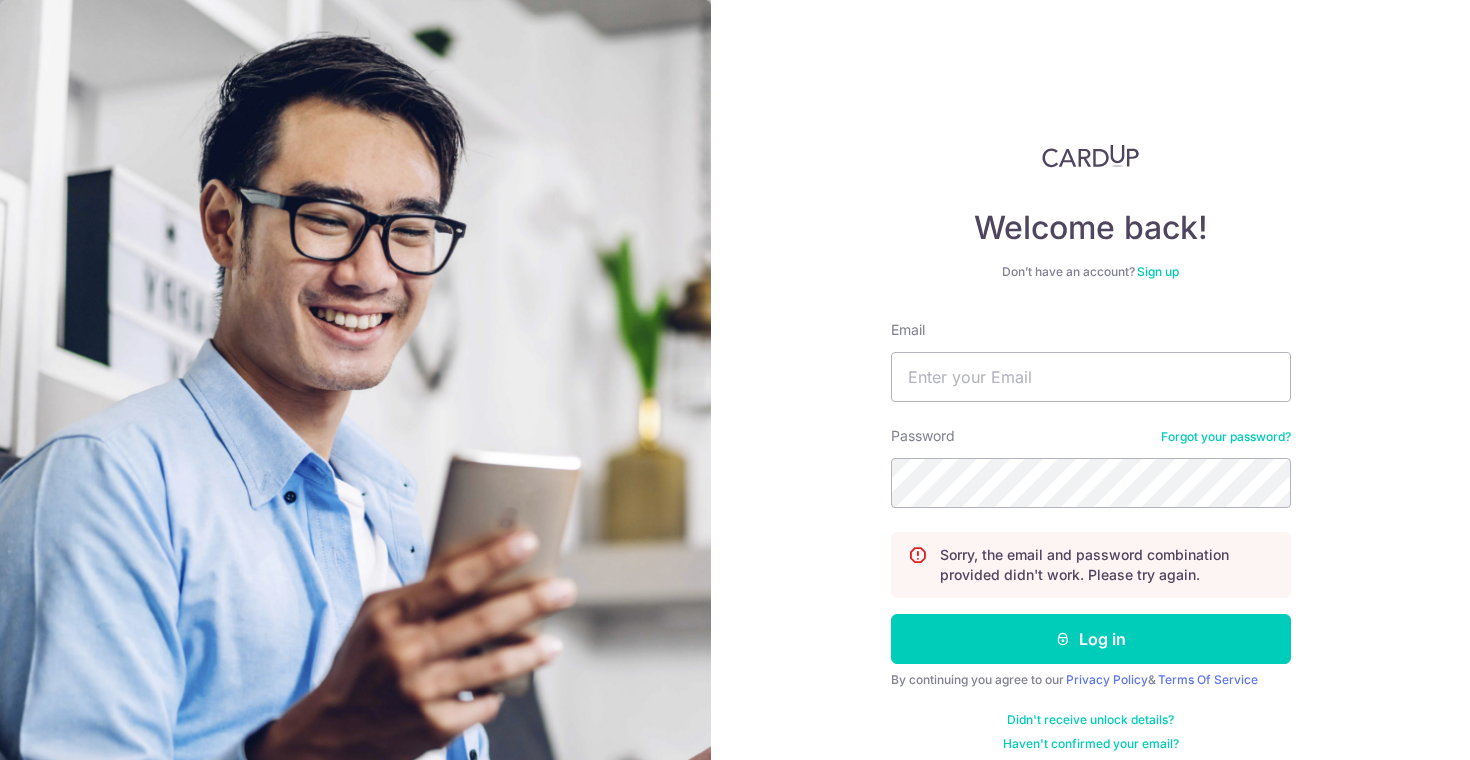 scroll, scrollTop: 0, scrollLeft: 0, axis: both 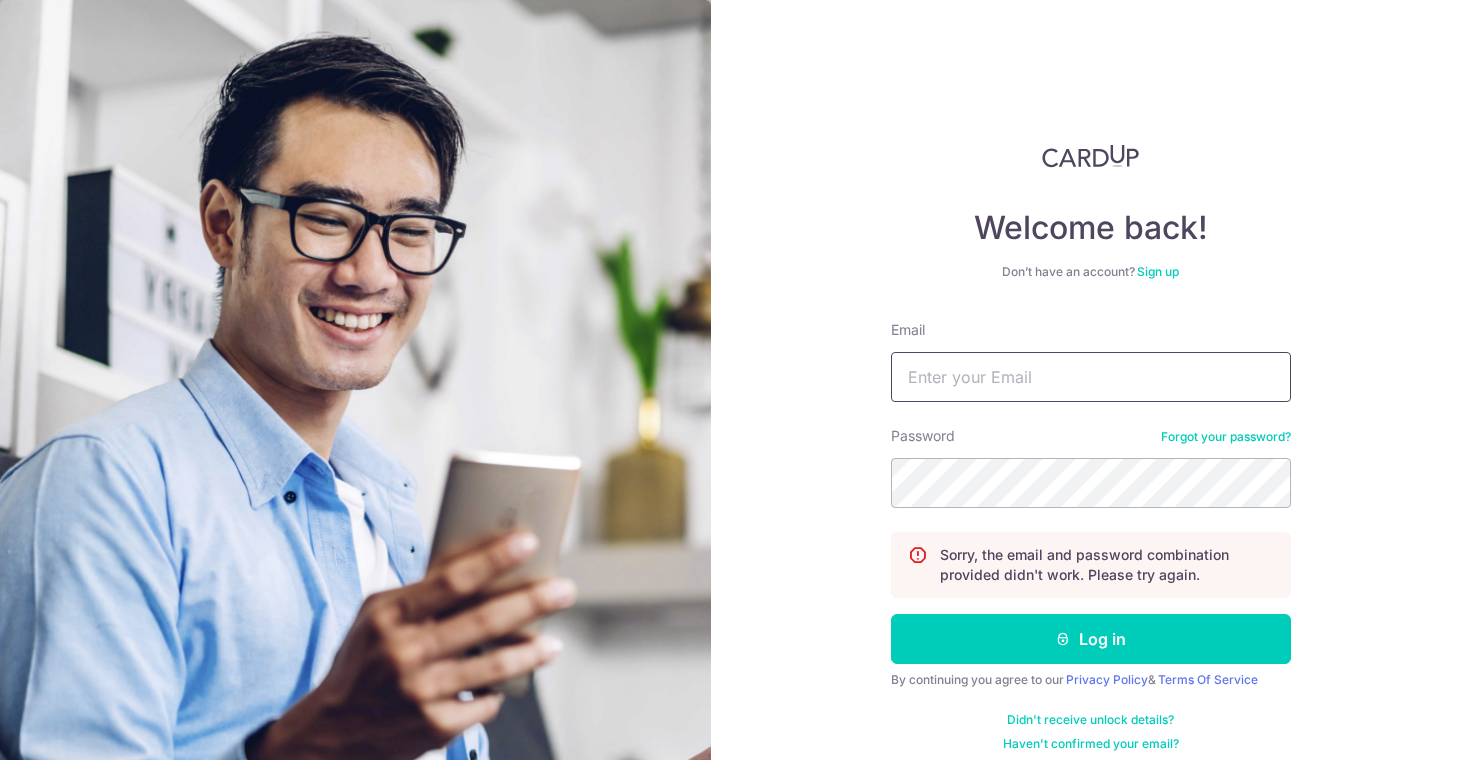 click on "Email" at bounding box center (1091, 377) 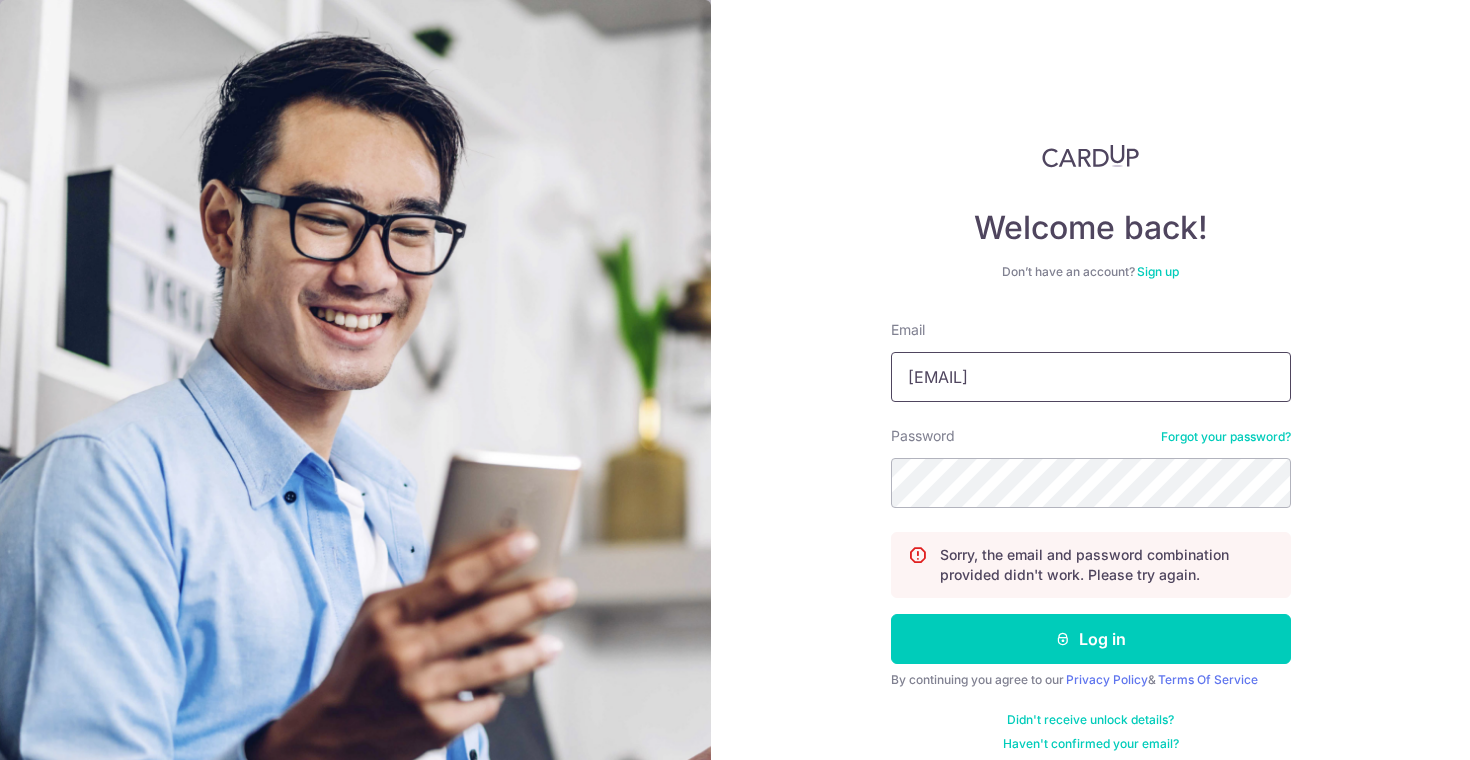 click on "[USERNAME]@[DOMAIN].com" at bounding box center (1091, 377) 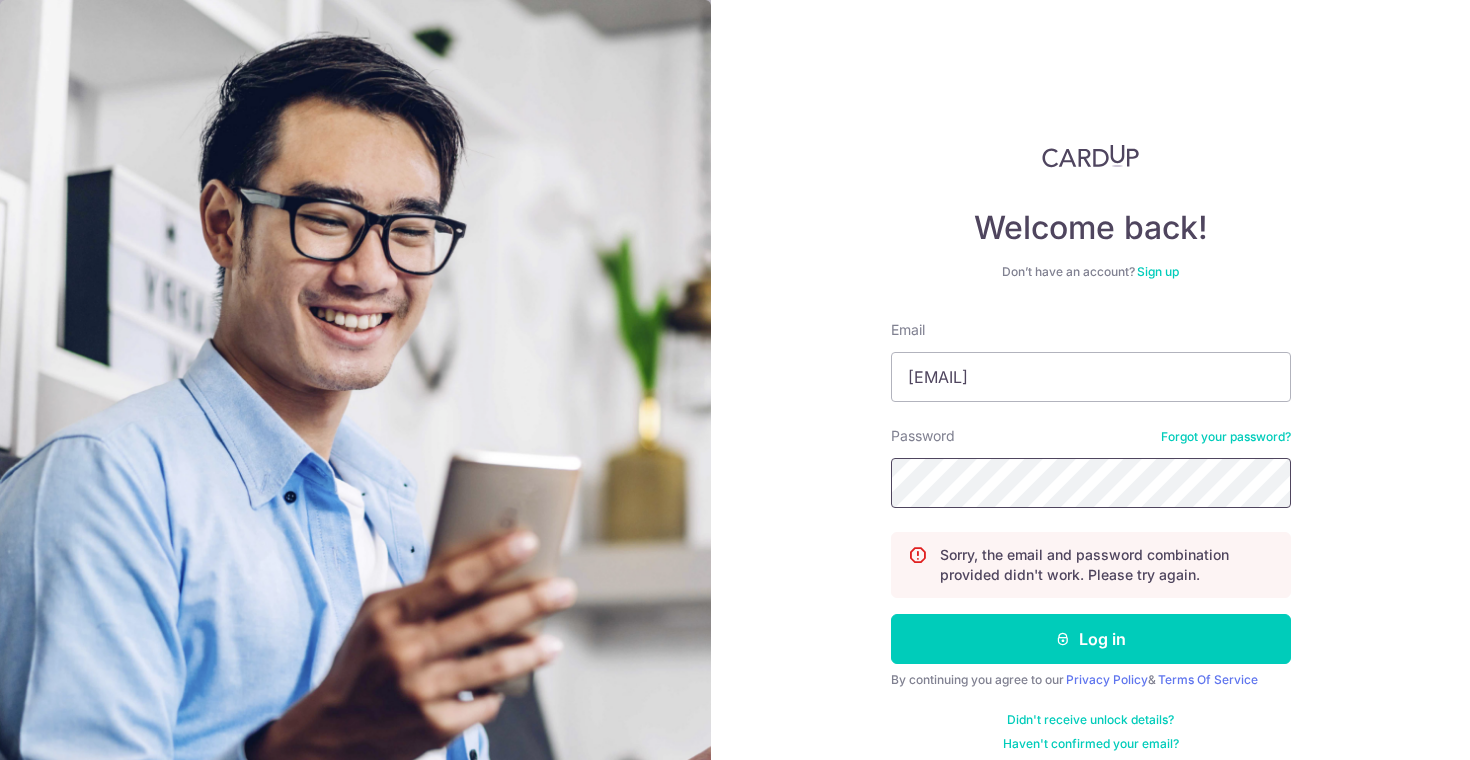 click on "Log in" at bounding box center (1091, 639) 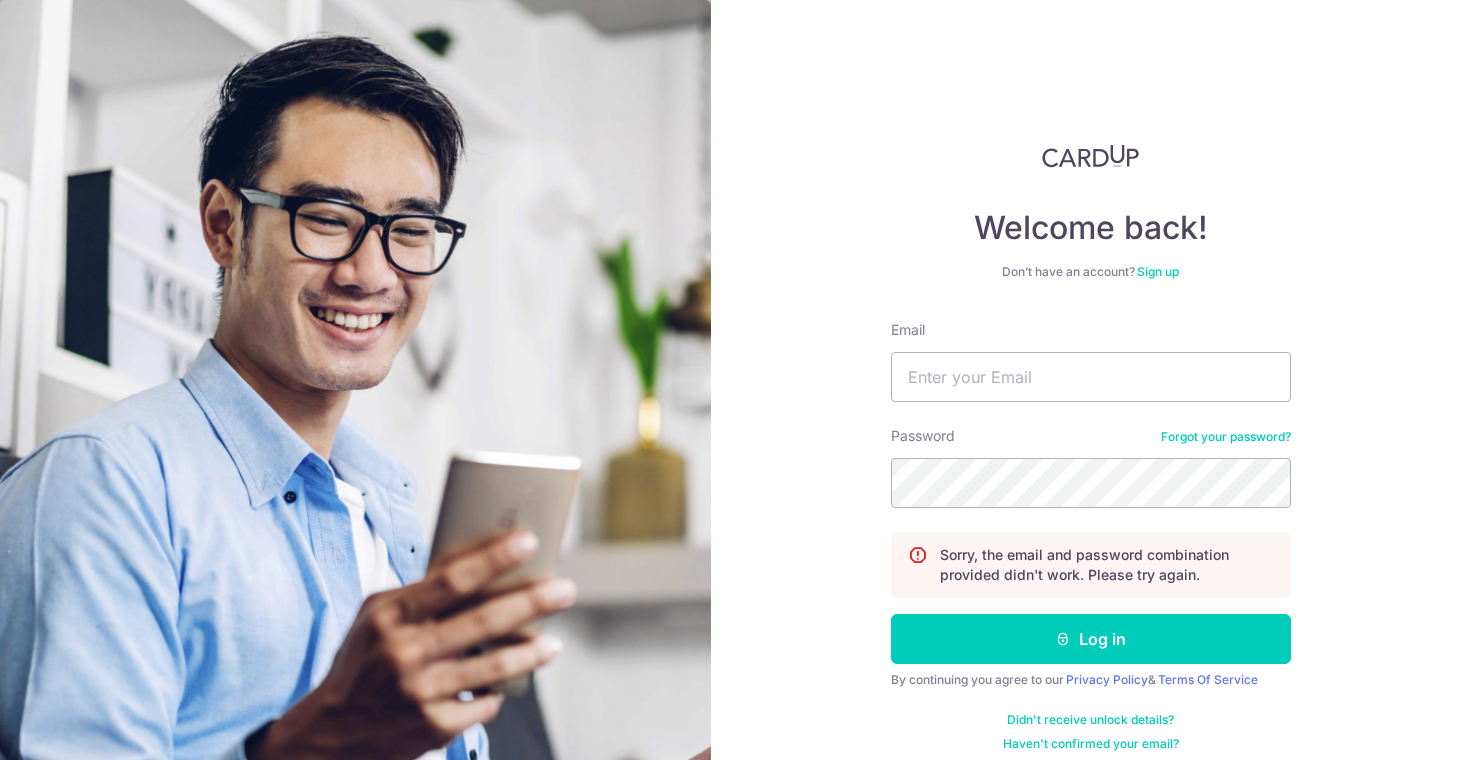 scroll, scrollTop: 0, scrollLeft: 0, axis: both 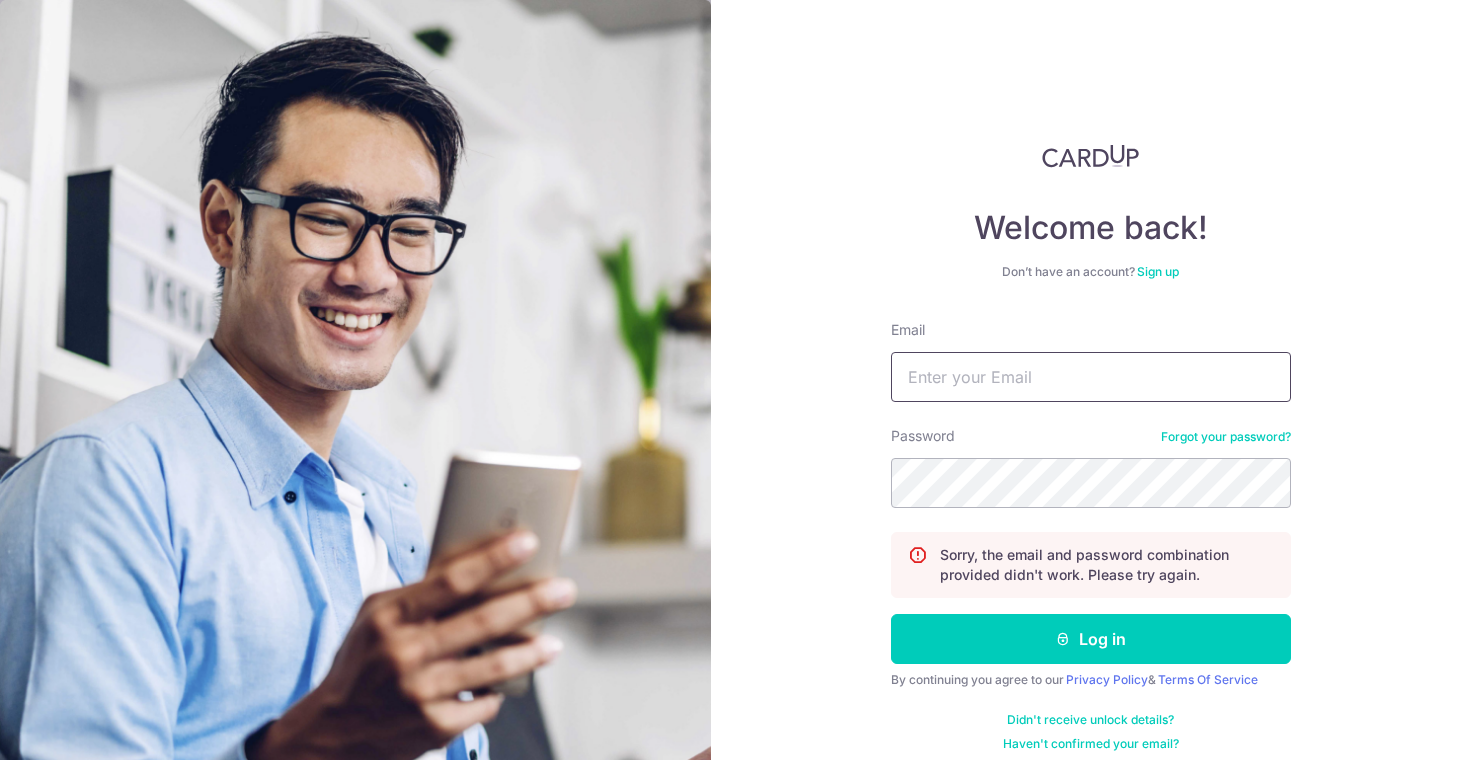 click on "Email" at bounding box center [1091, 377] 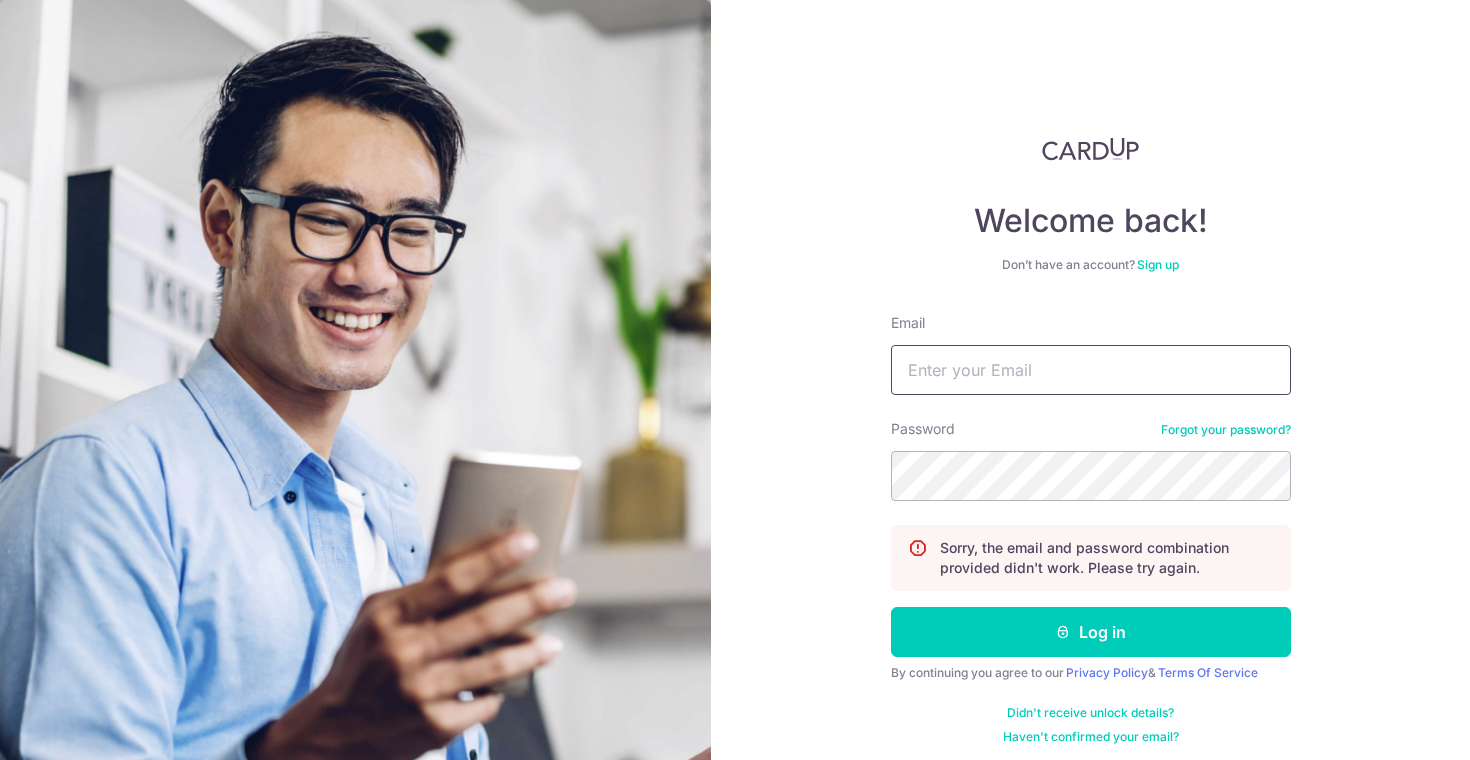 scroll, scrollTop: 16, scrollLeft: 0, axis: vertical 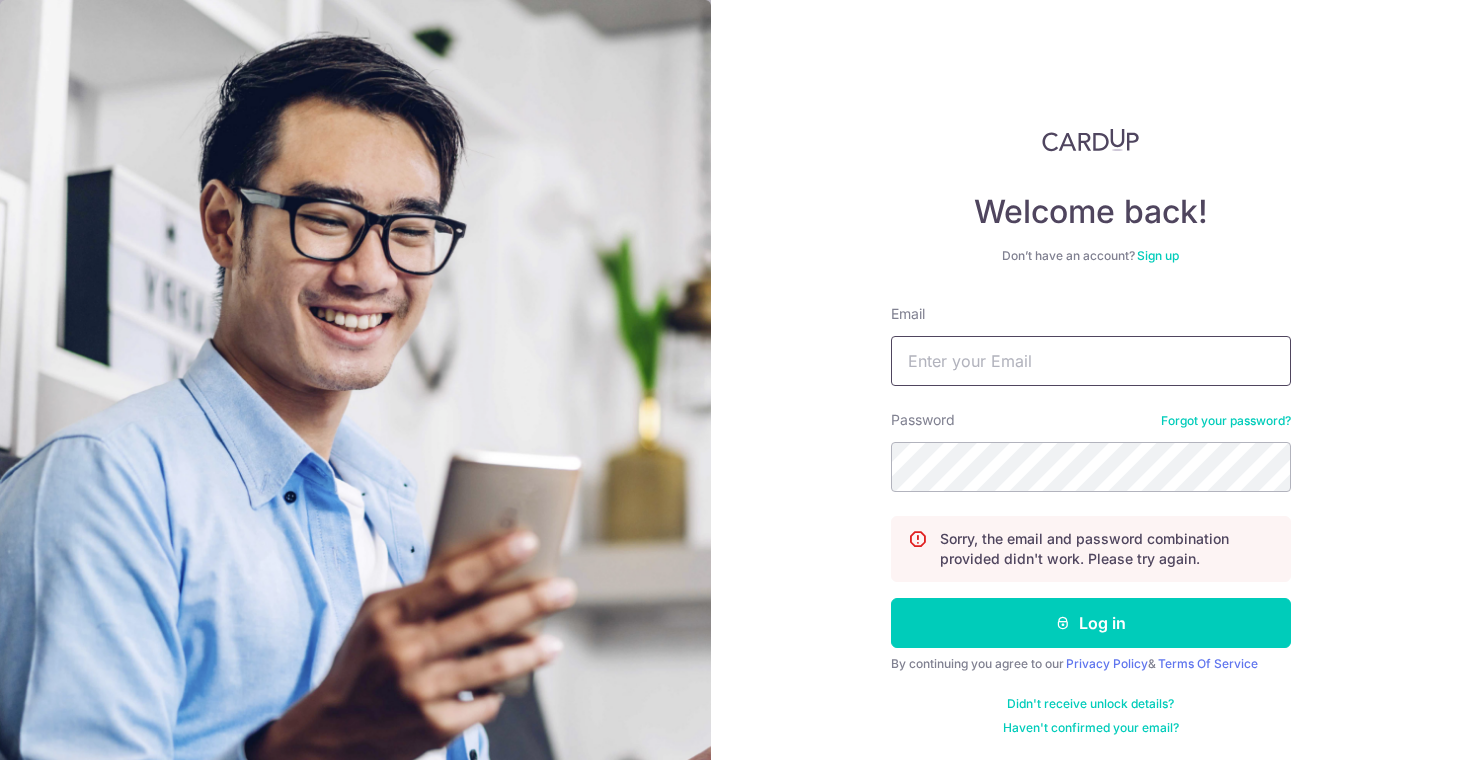 click on "Email" at bounding box center [1091, 361] 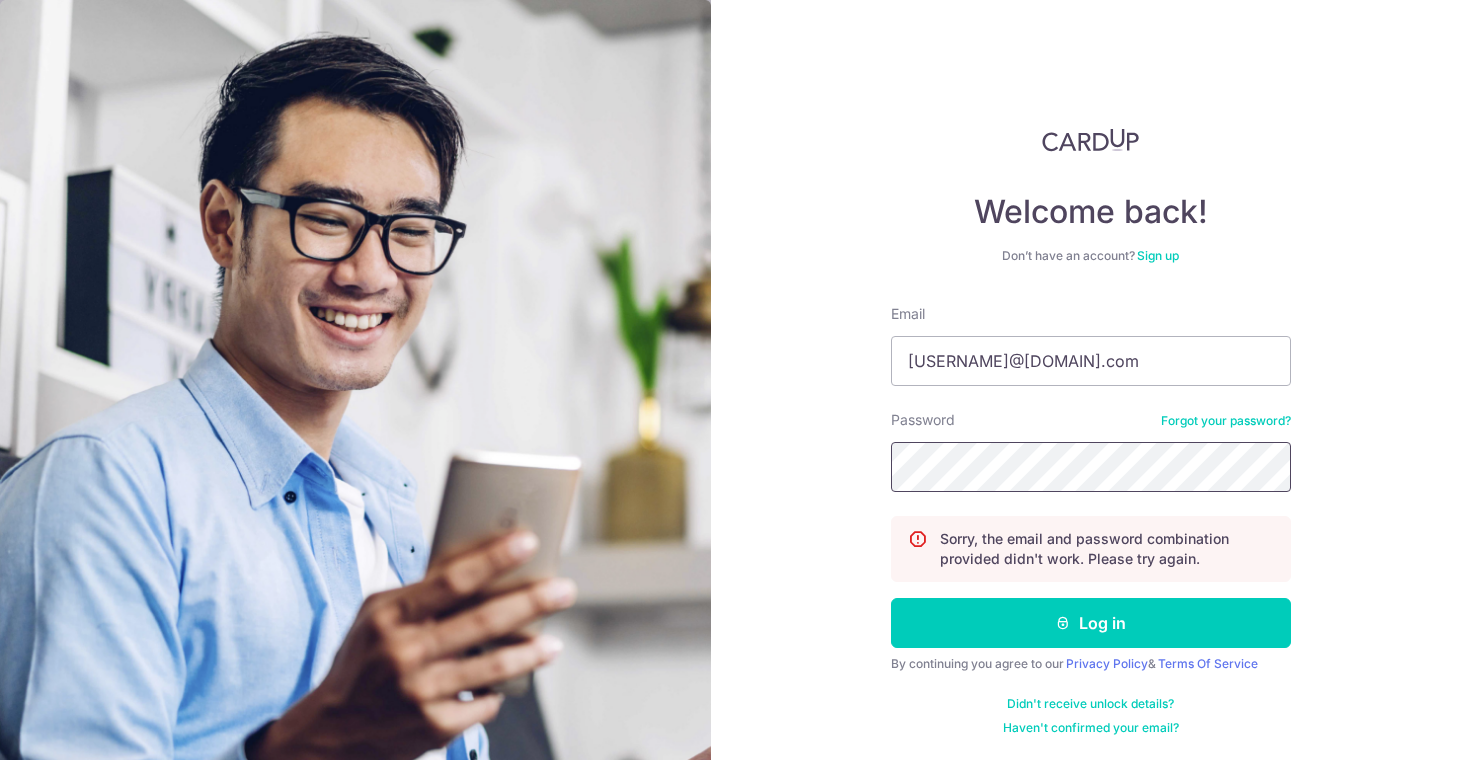 click on "Log in" at bounding box center [1091, 623] 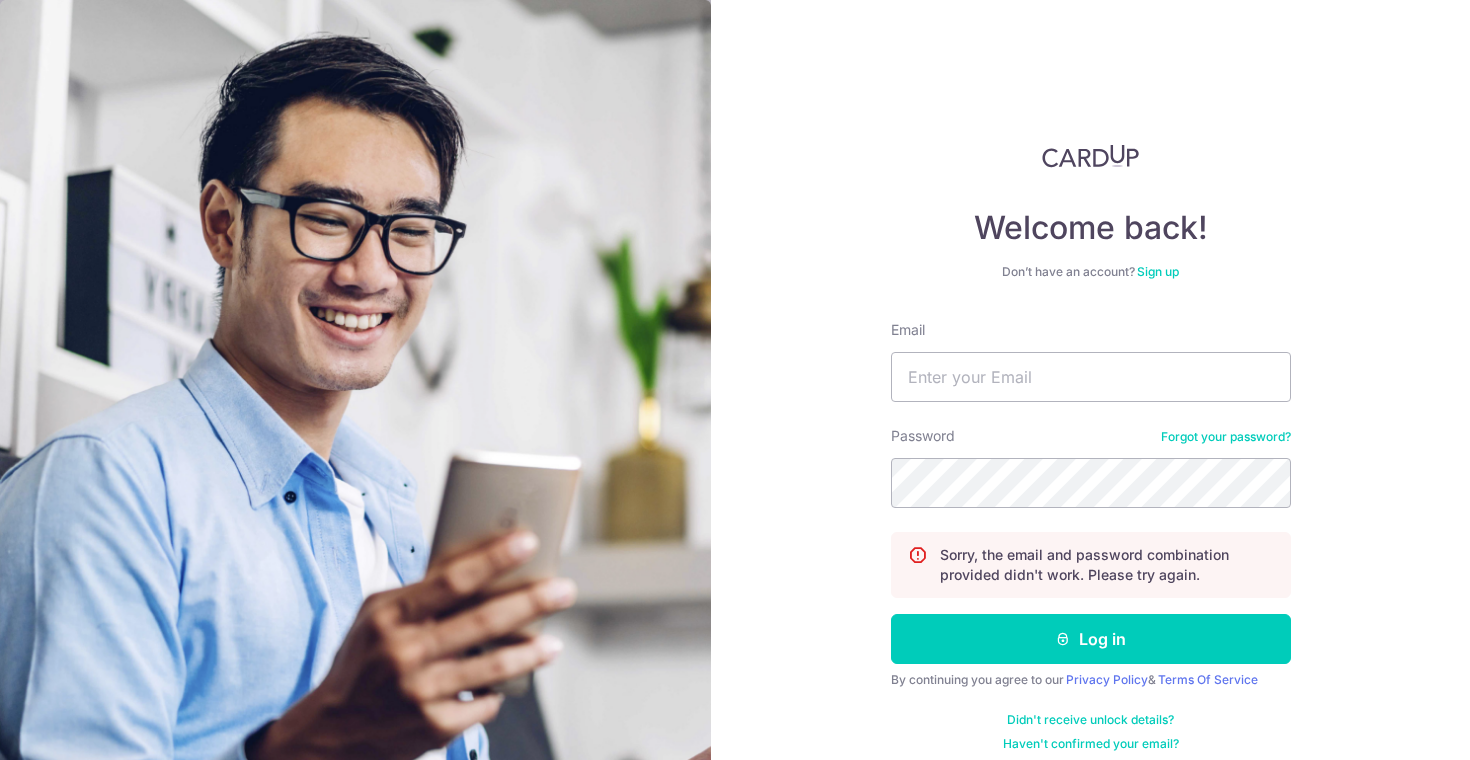 scroll, scrollTop: 0, scrollLeft: 0, axis: both 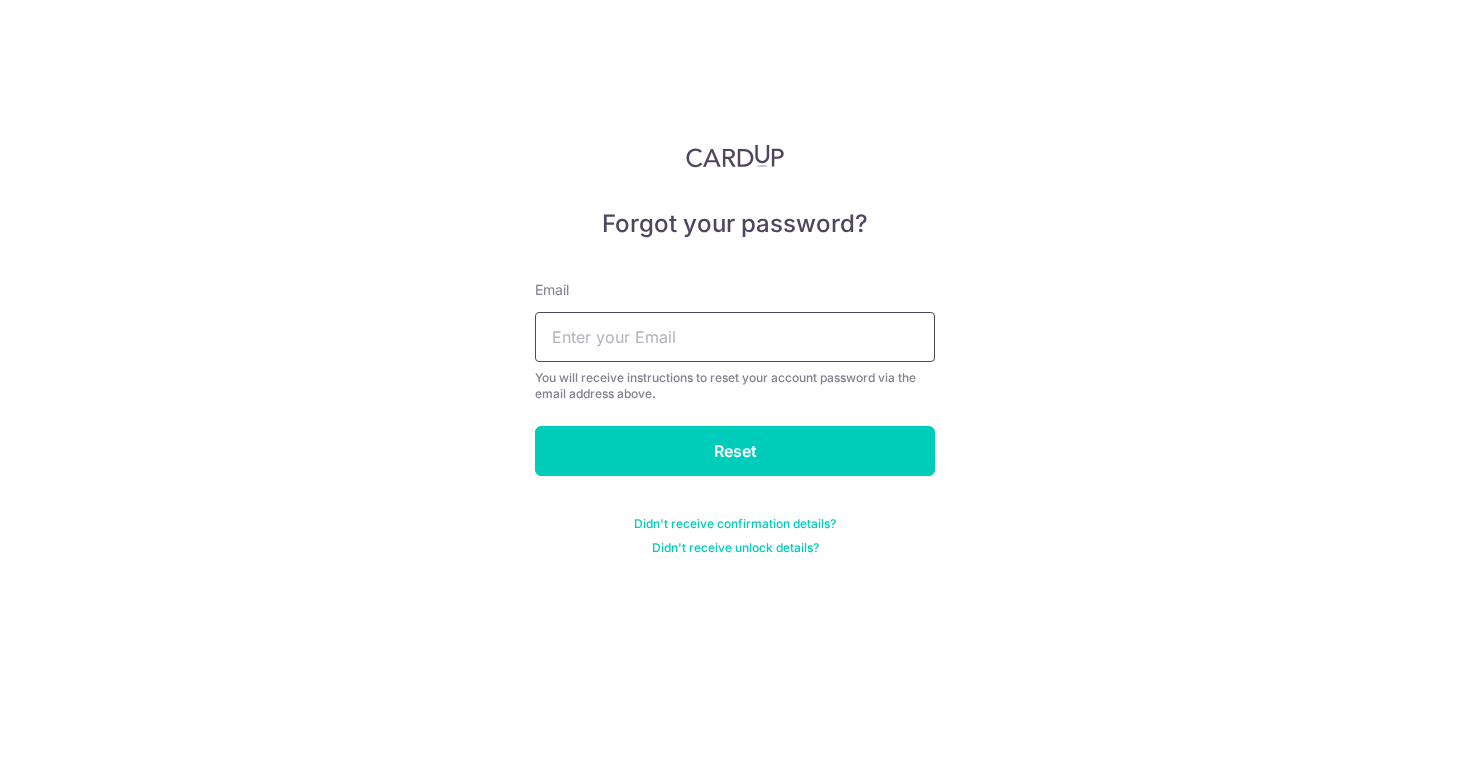 click at bounding box center (735, 337) 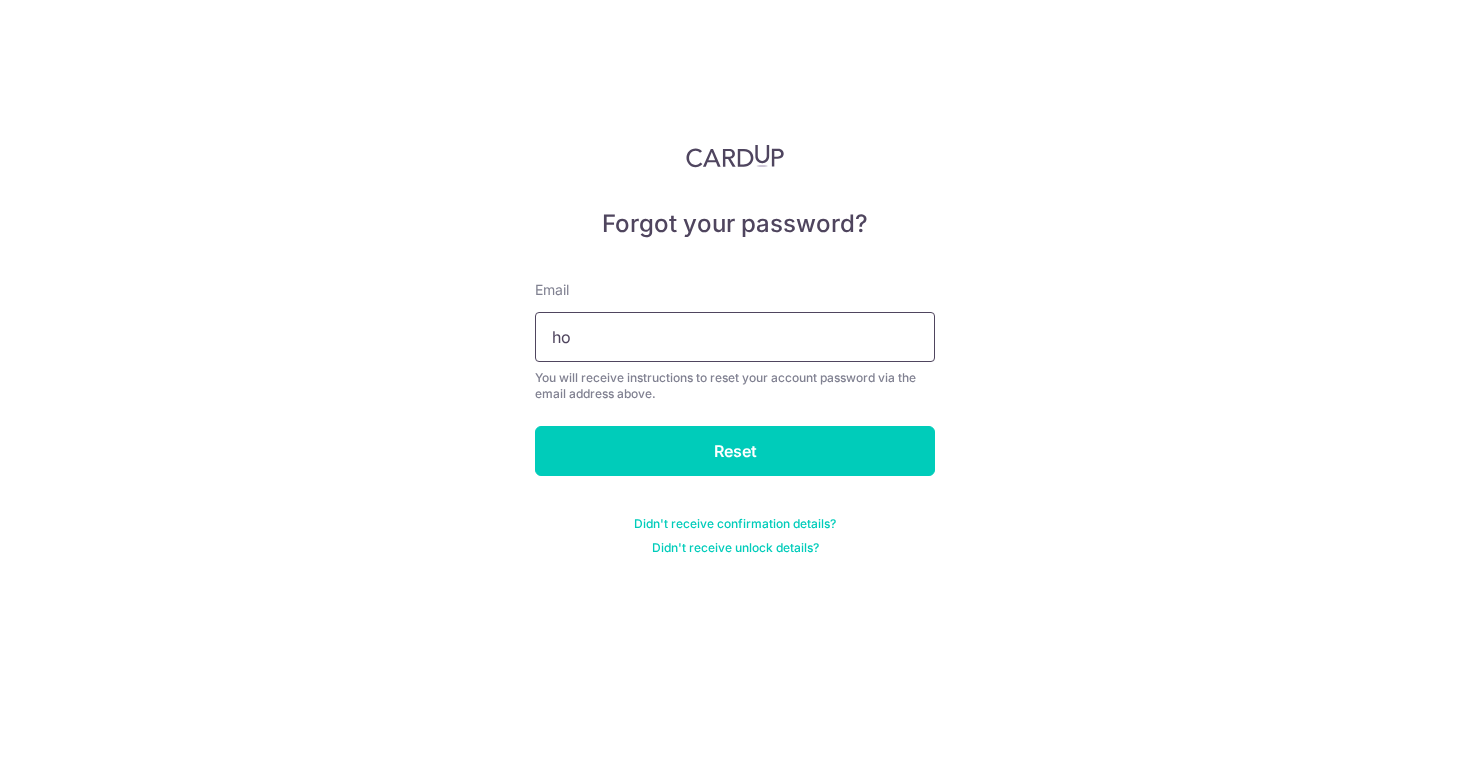 type on "h" 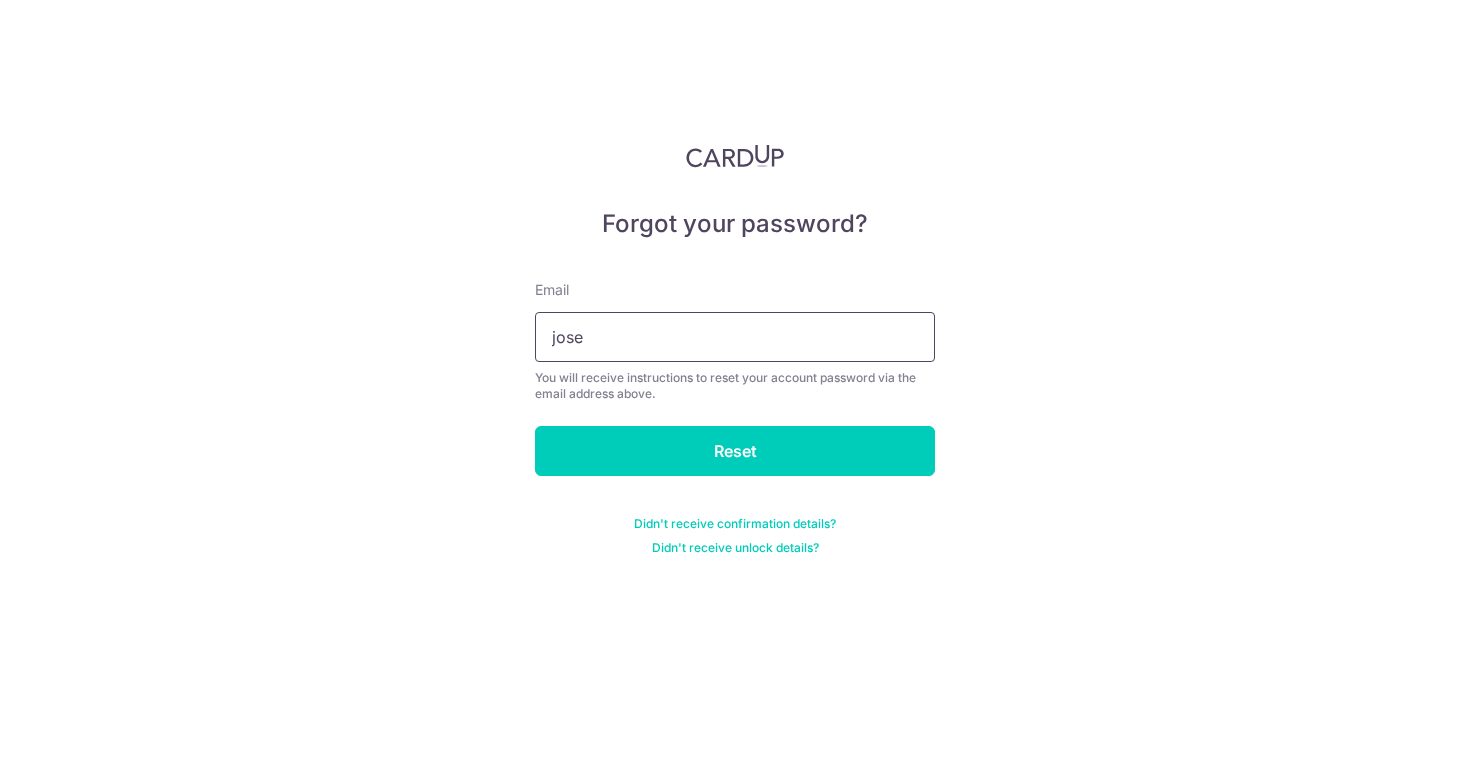 type on "[EMAIL]" 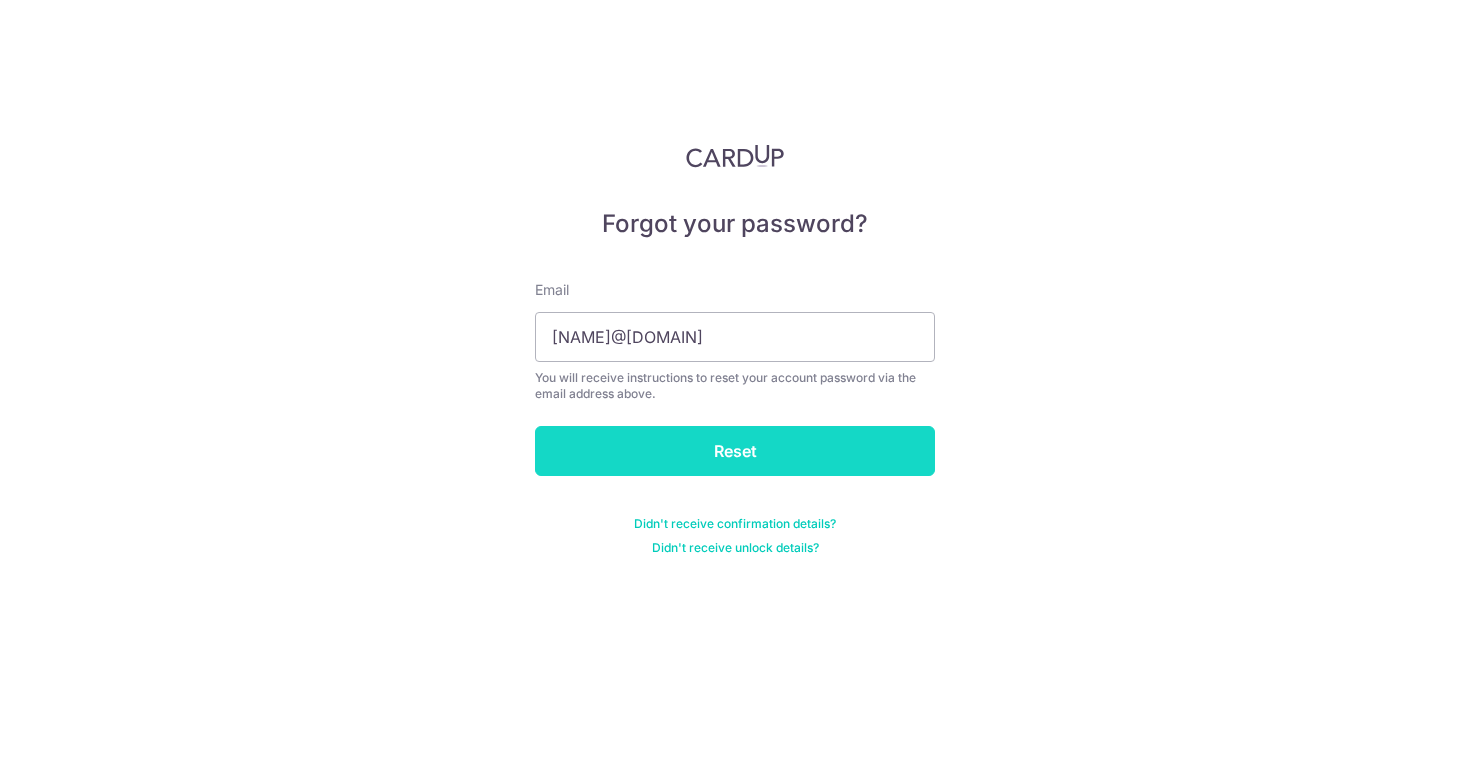 click on "Reset" at bounding box center (735, 451) 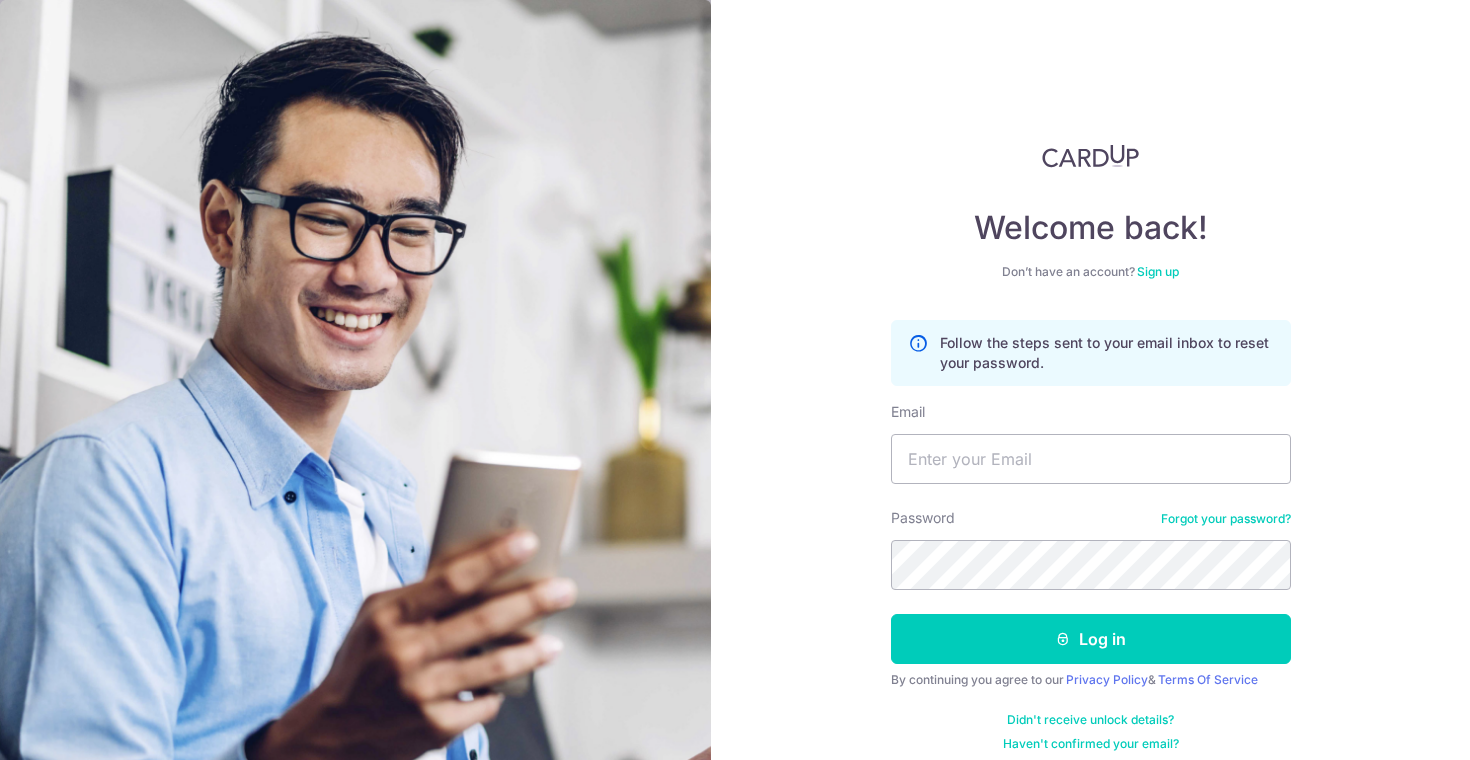 scroll, scrollTop: 0, scrollLeft: 0, axis: both 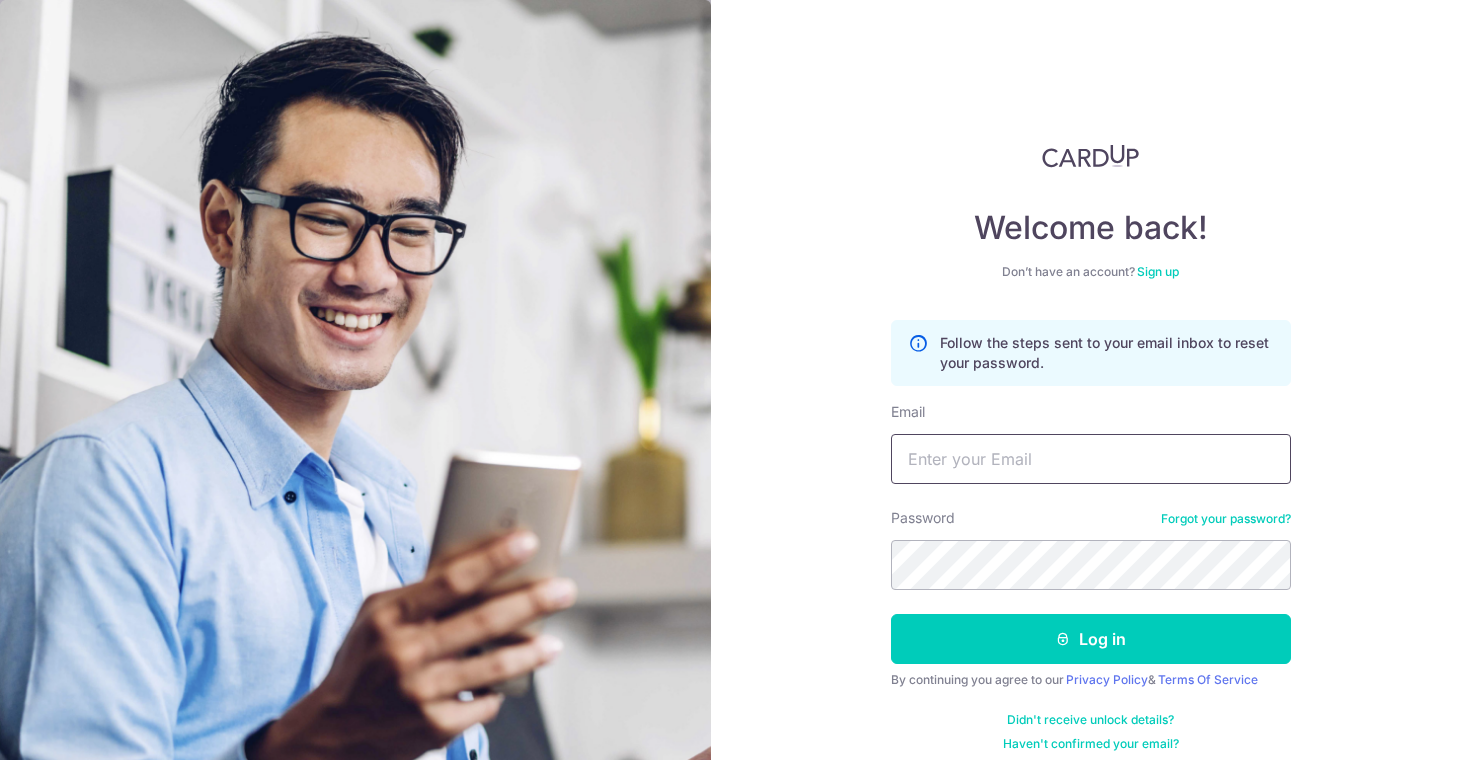 click on "Email" at bounding box center [1091, 459] 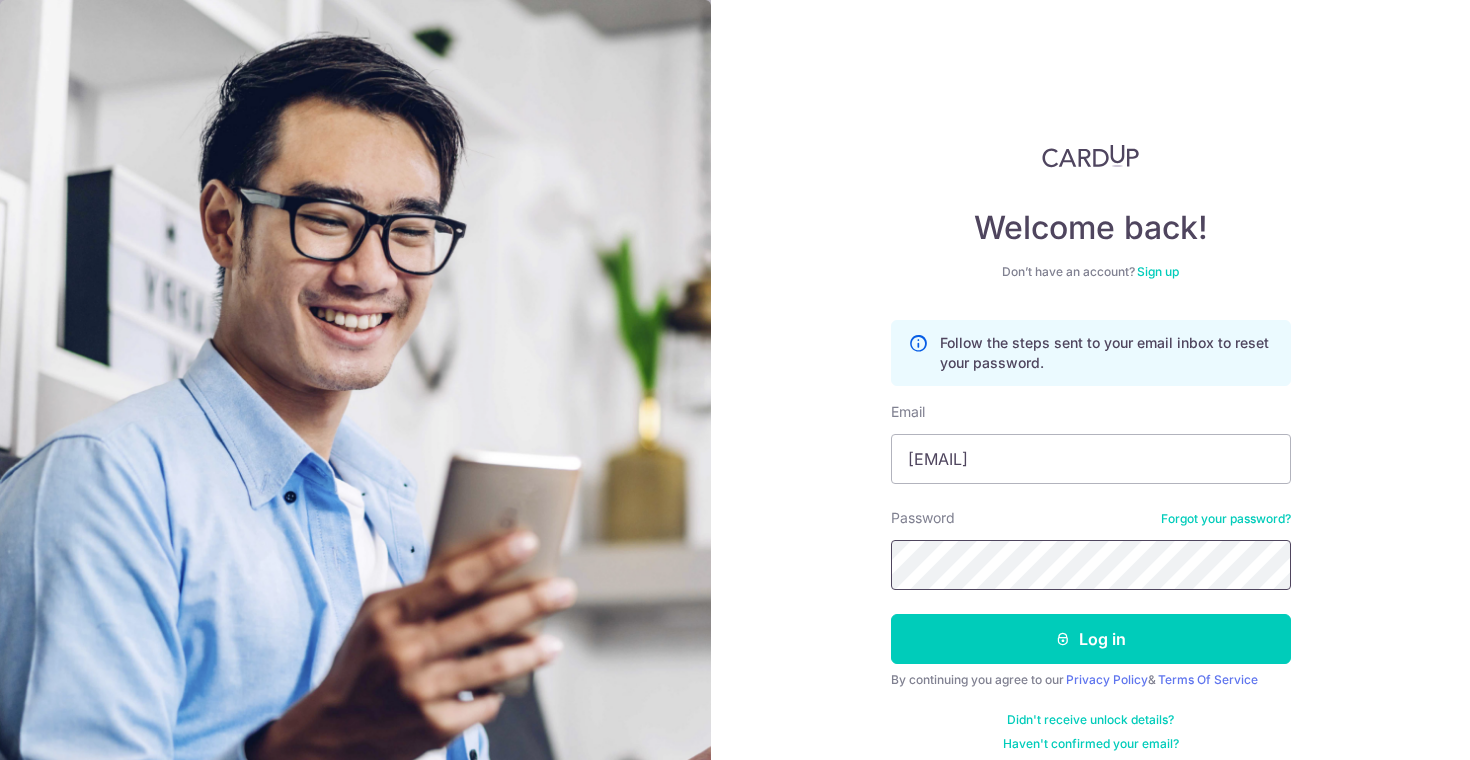 click on "Log in" at bounding box center [1091, 639] 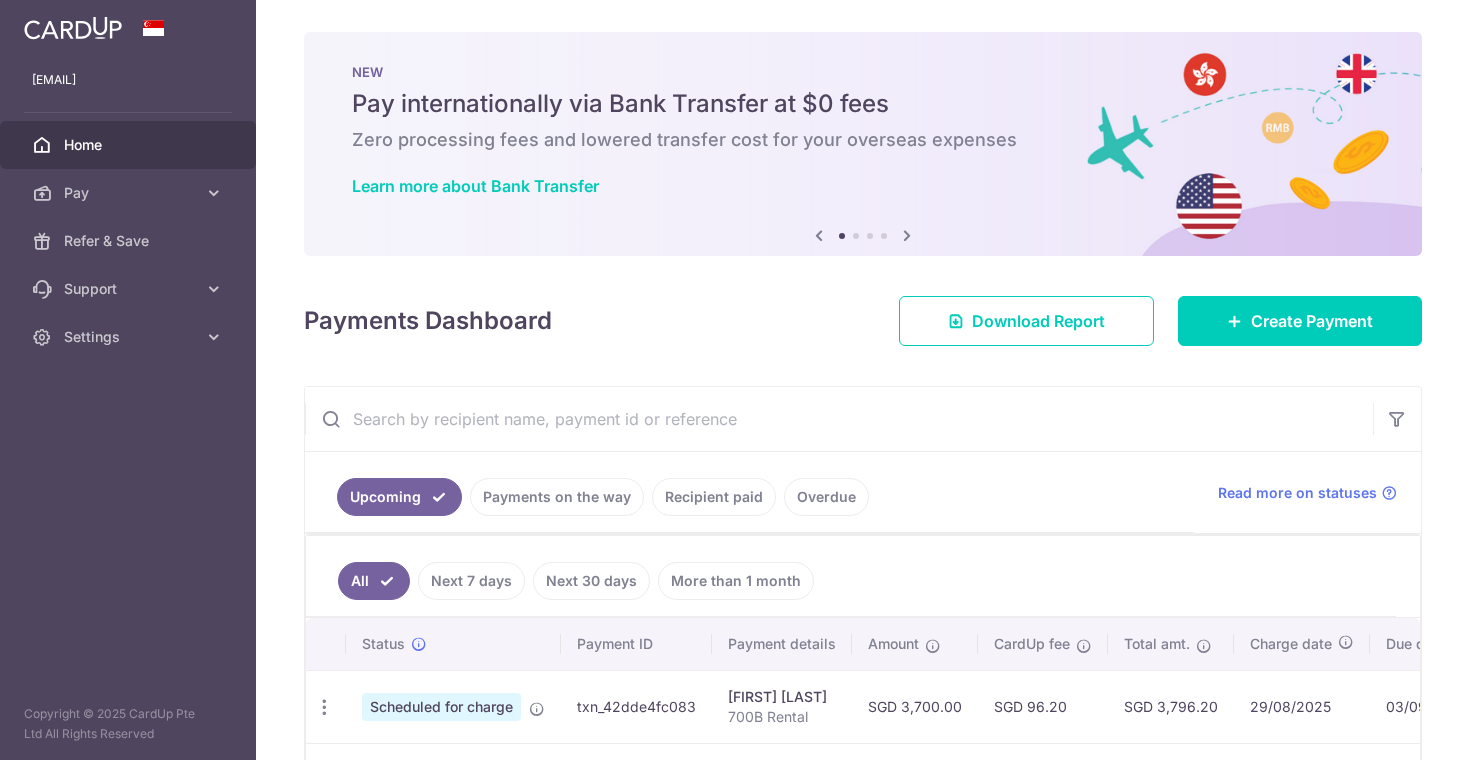 scroll, scrollTop: 0, scrollLeft: 0, axis: both 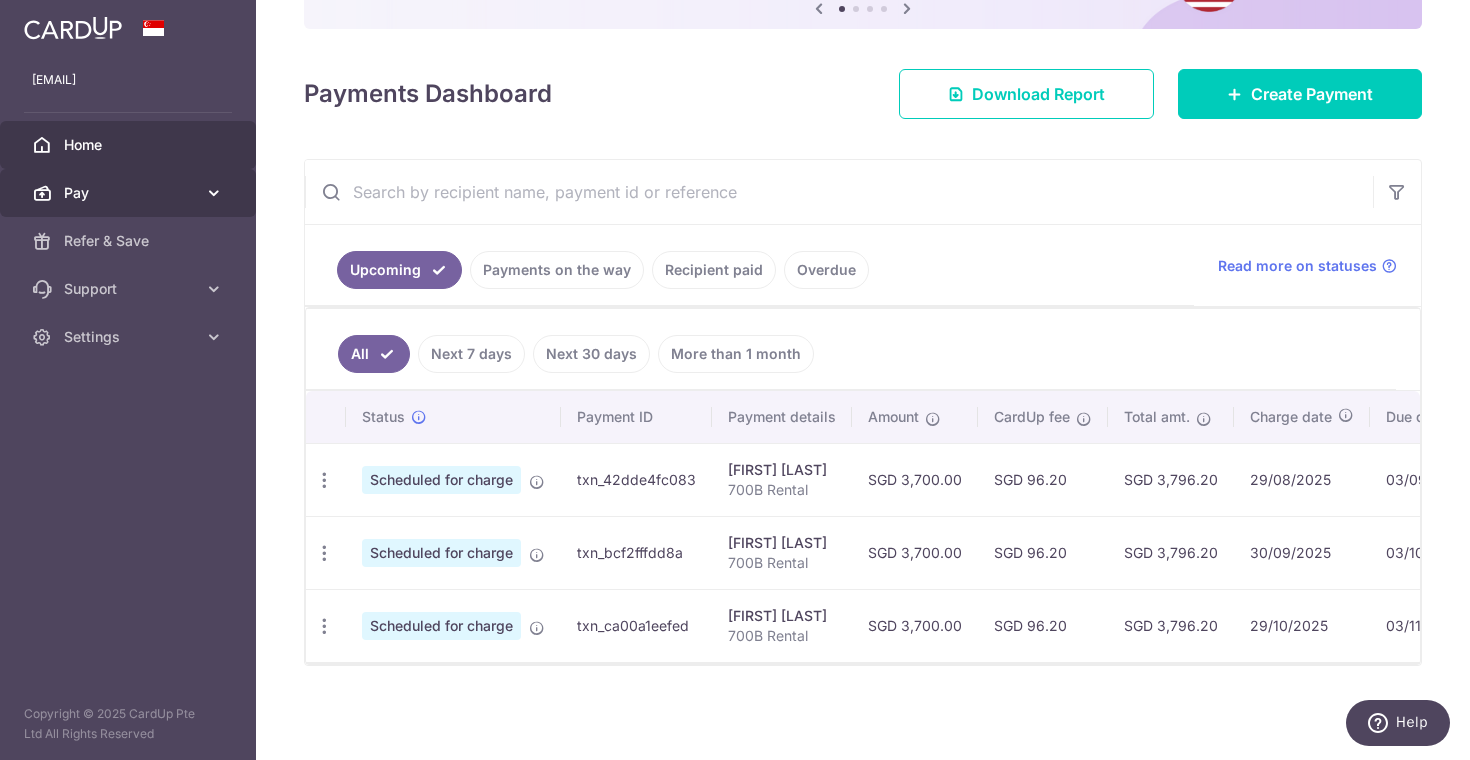 click on "Pay" at bounding box center (128, 193) 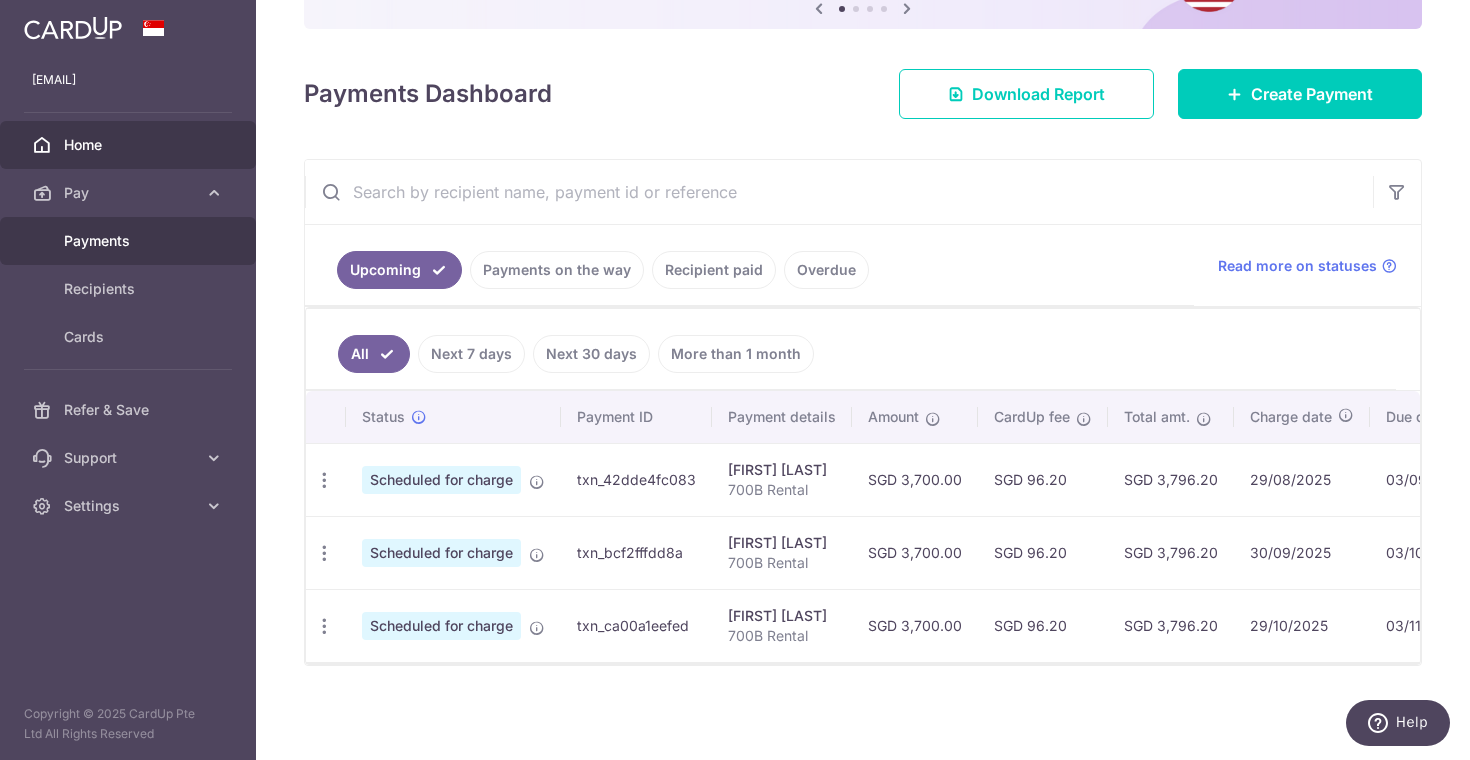click on "Payments" at bounding box center (130, 241) 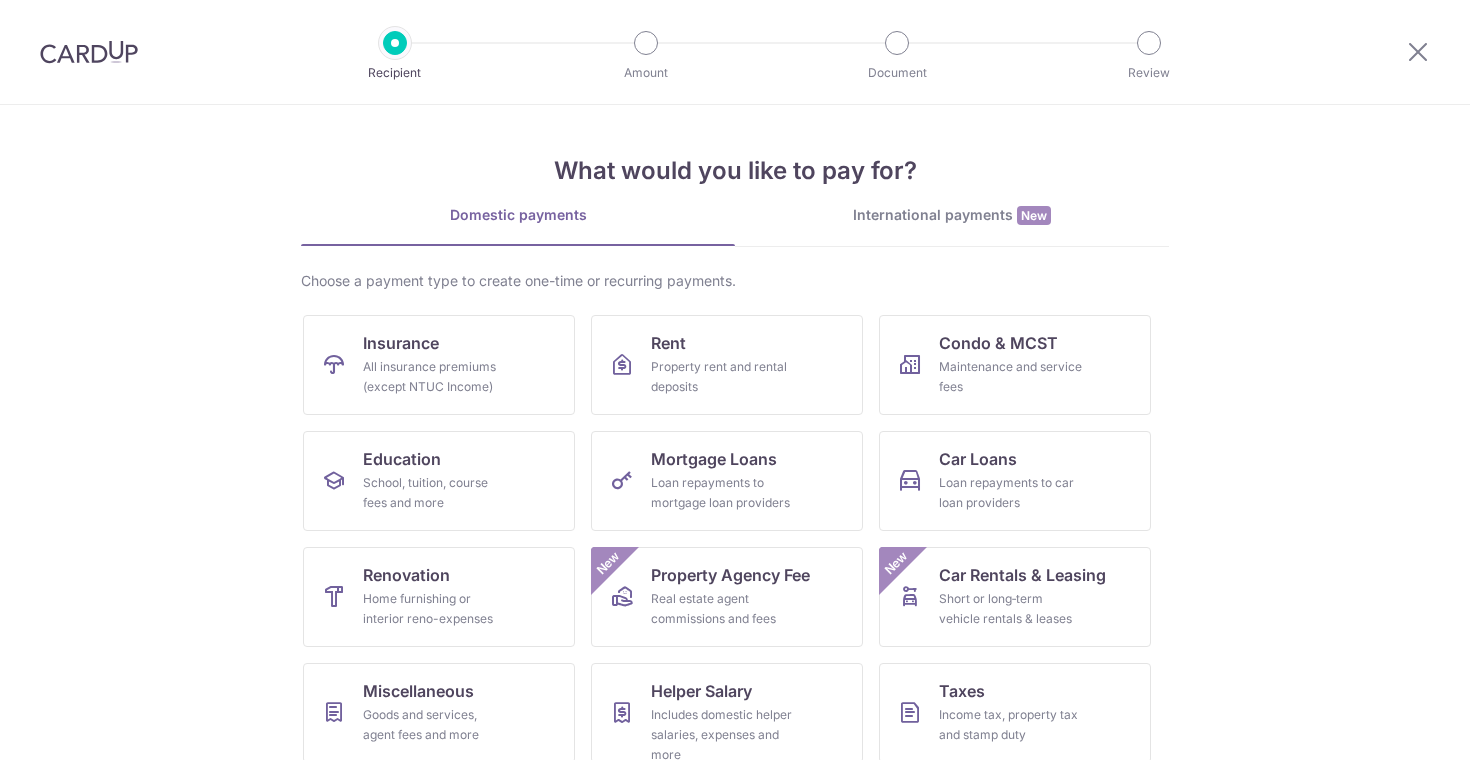 scroll, scrollTop: 0, scrollLeft: 0, axis: both 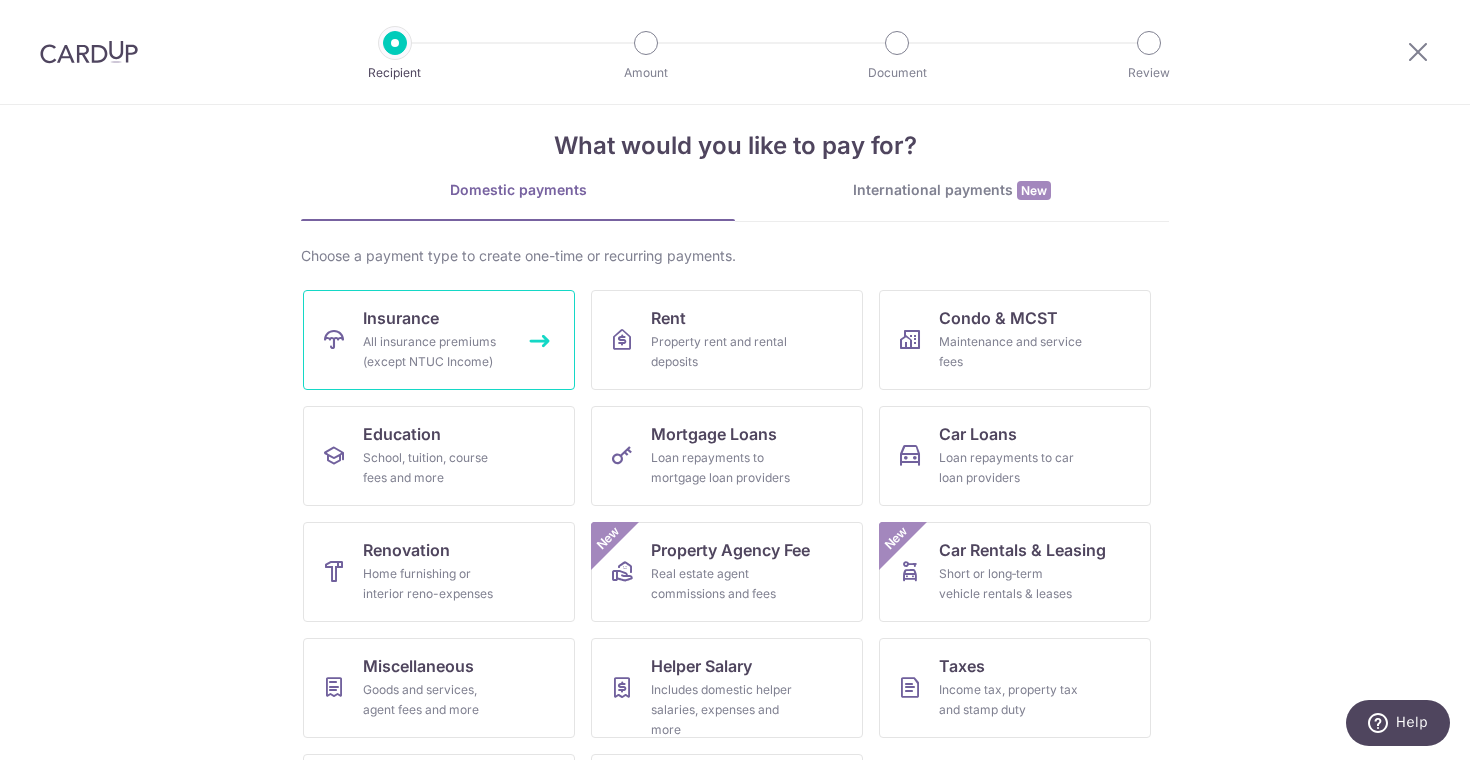 click on "Insurance All insurance premiums (except NTUC Income)" at bounding box center [439, 340] 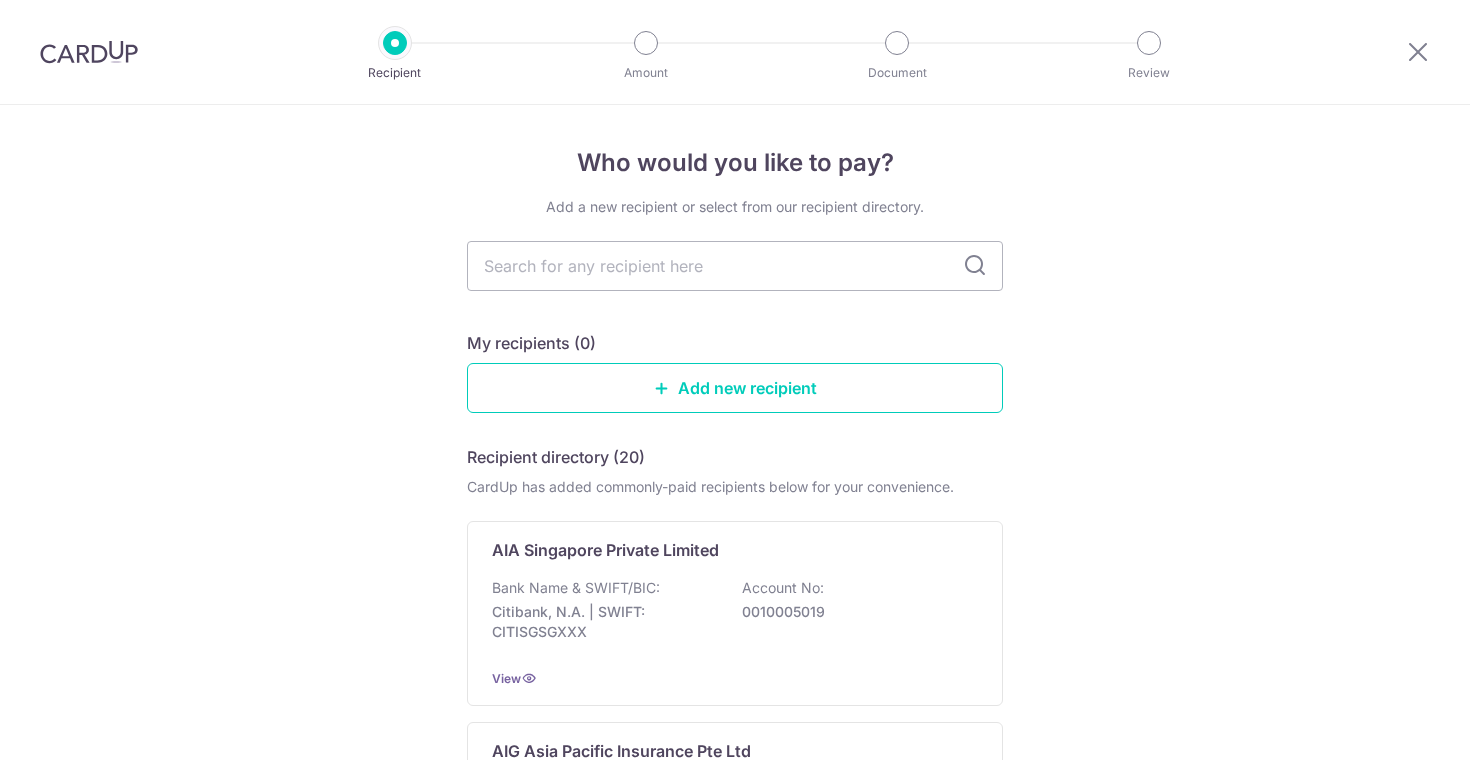 scroll, scrollTop: 0, scrollLeft: 0, axis: both 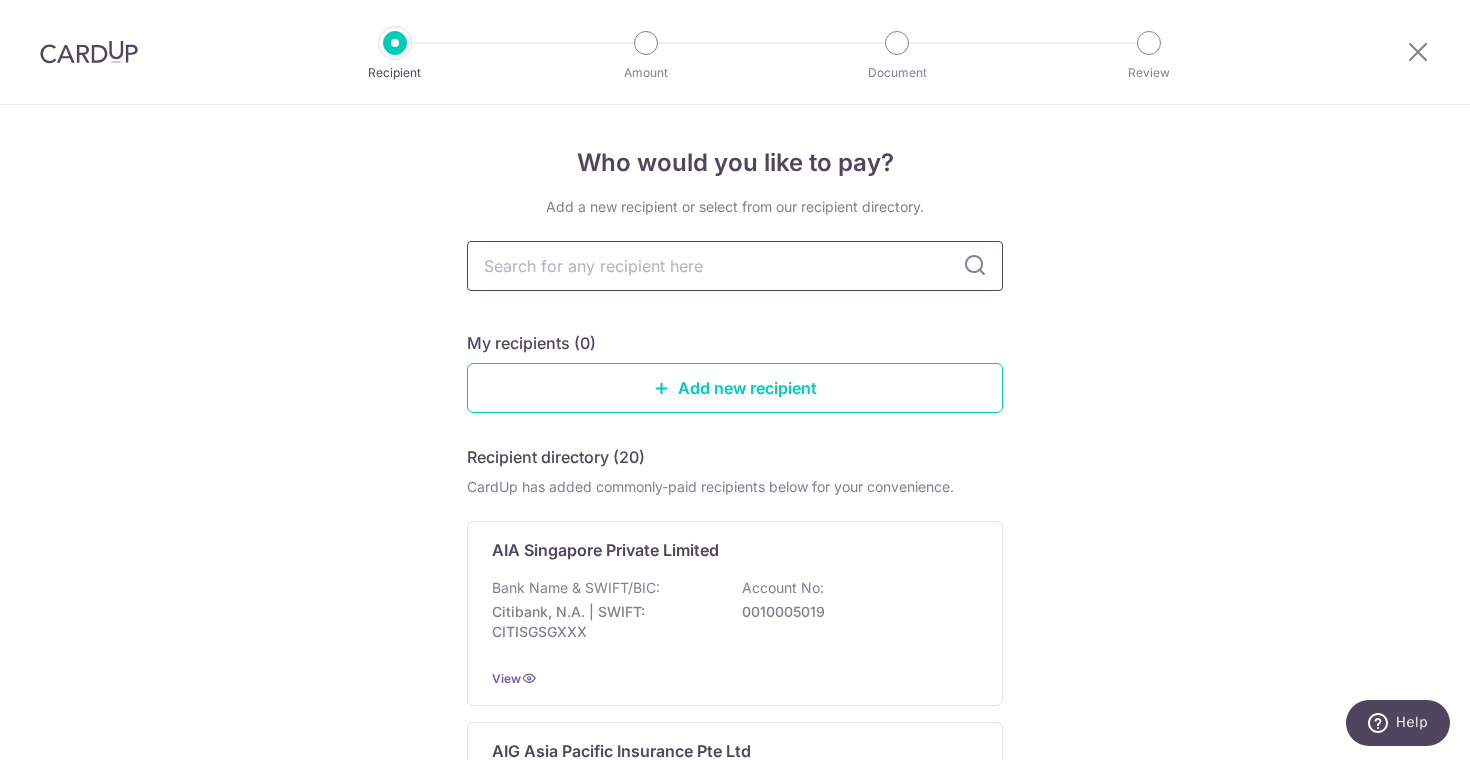 click at bounding box center [735, 266] 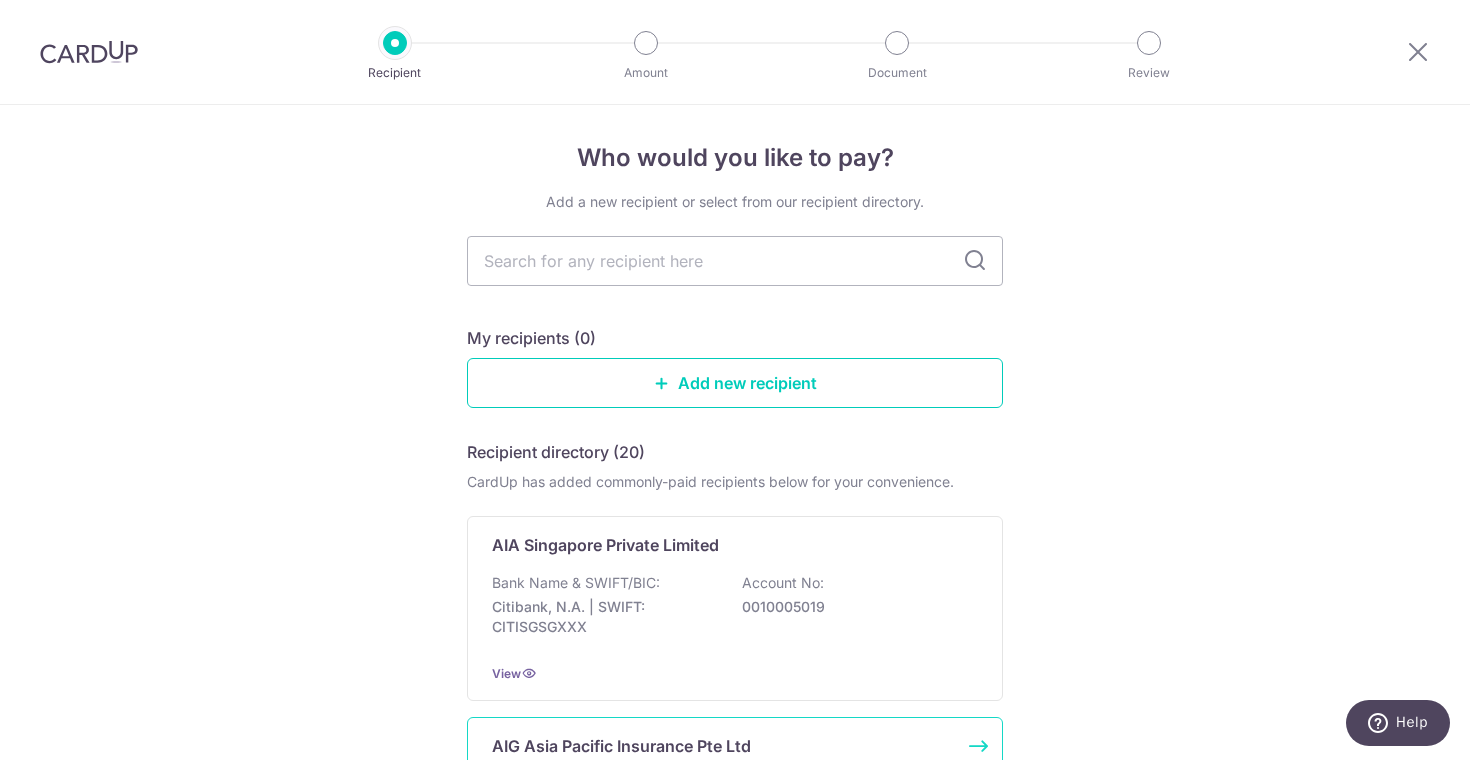 scroll, scrollTop: 0, scrollLeft: 0, axis: both 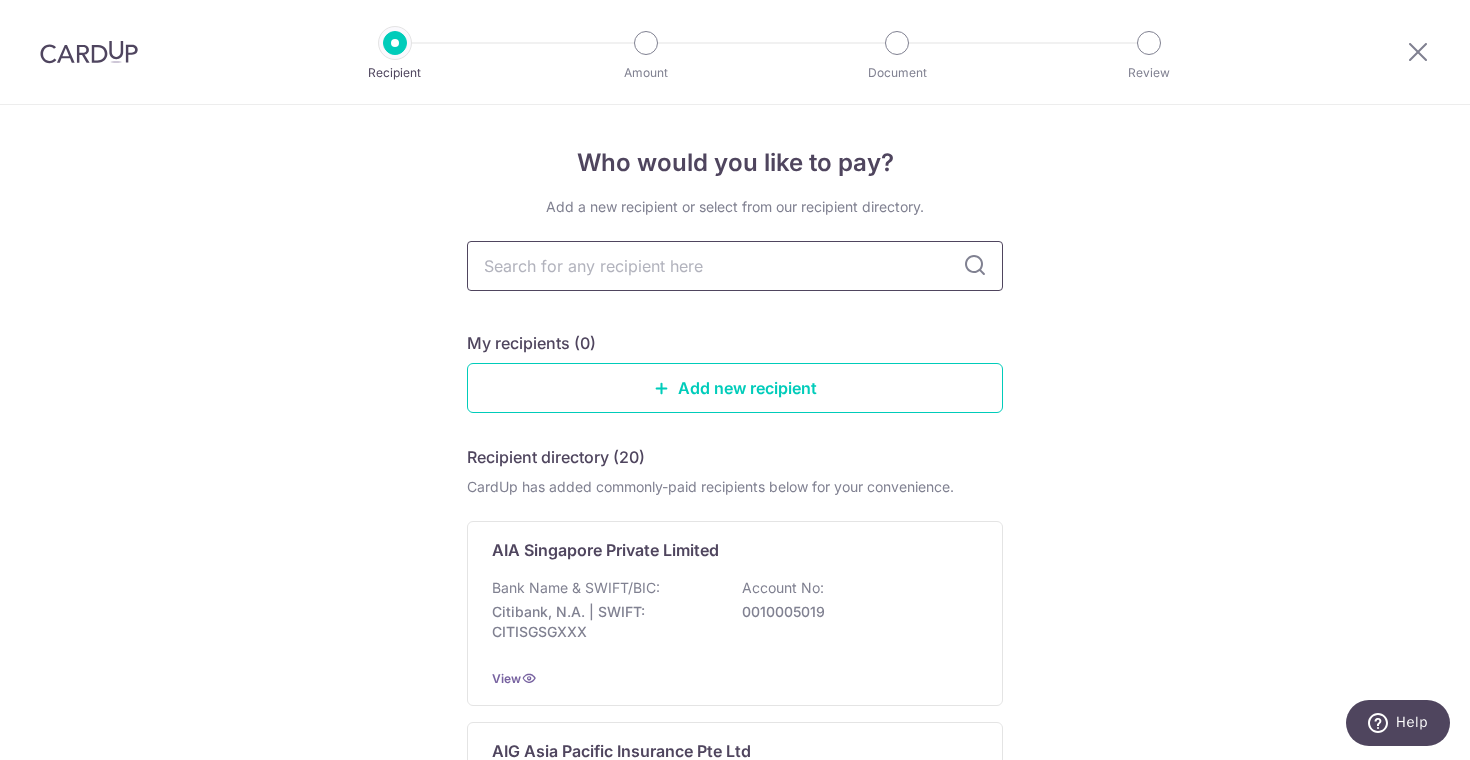 click at bounding box center (735, 266) 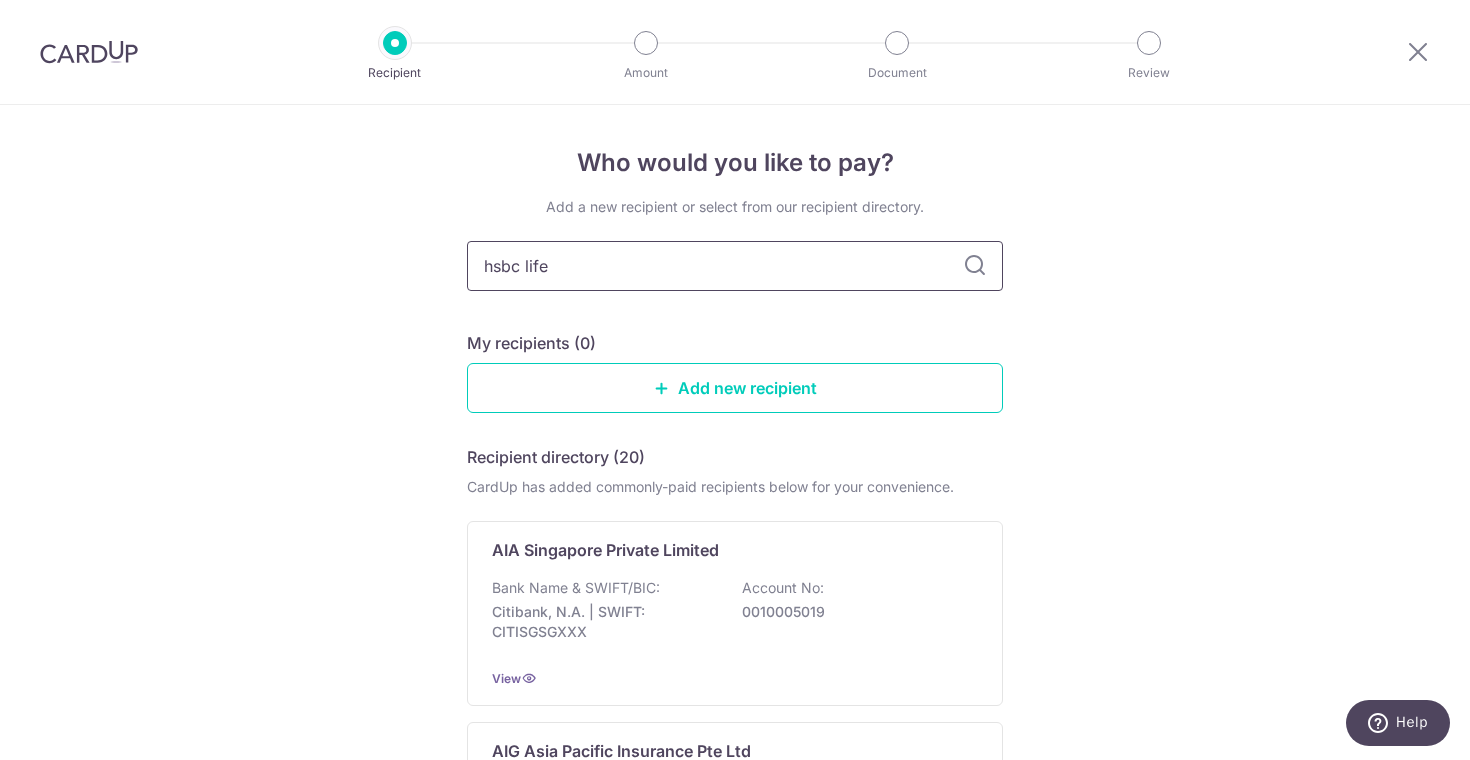 type on "hsbc life" 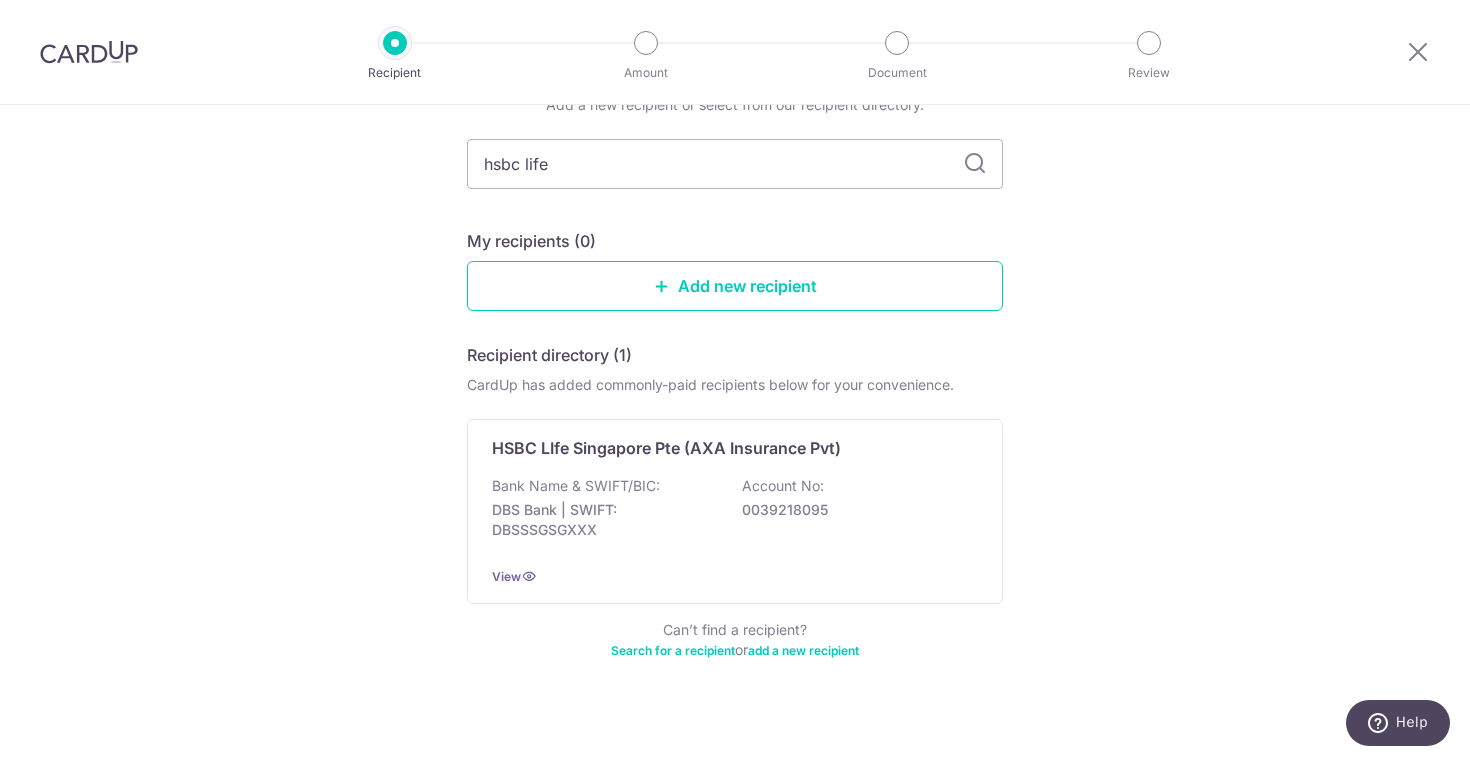 scroll, scrollTop: 103, scrollLeft: 0, axis: vertical 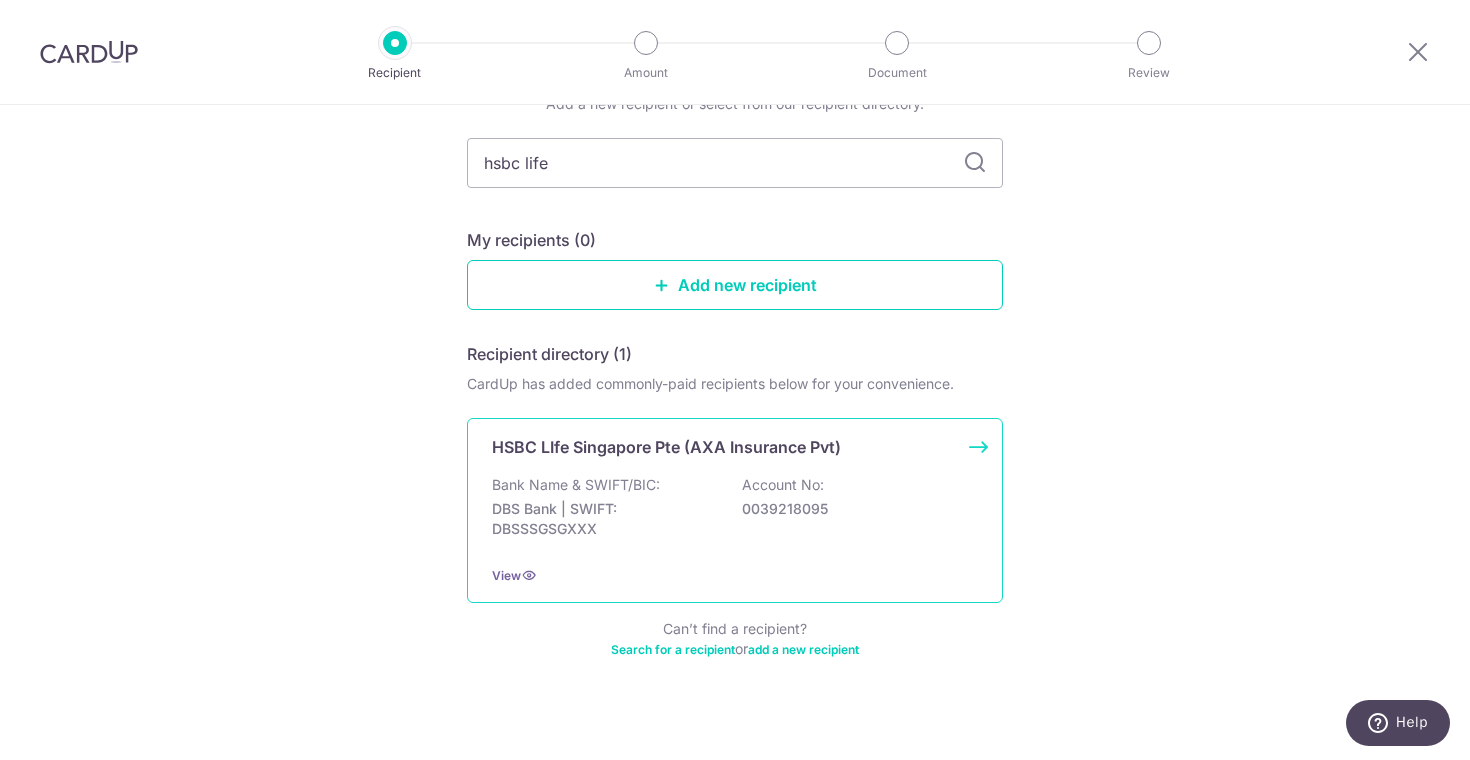 click on "DBS Bank | SWIFT: DBSSSGSGXXX" at bounding box center [604, 519] 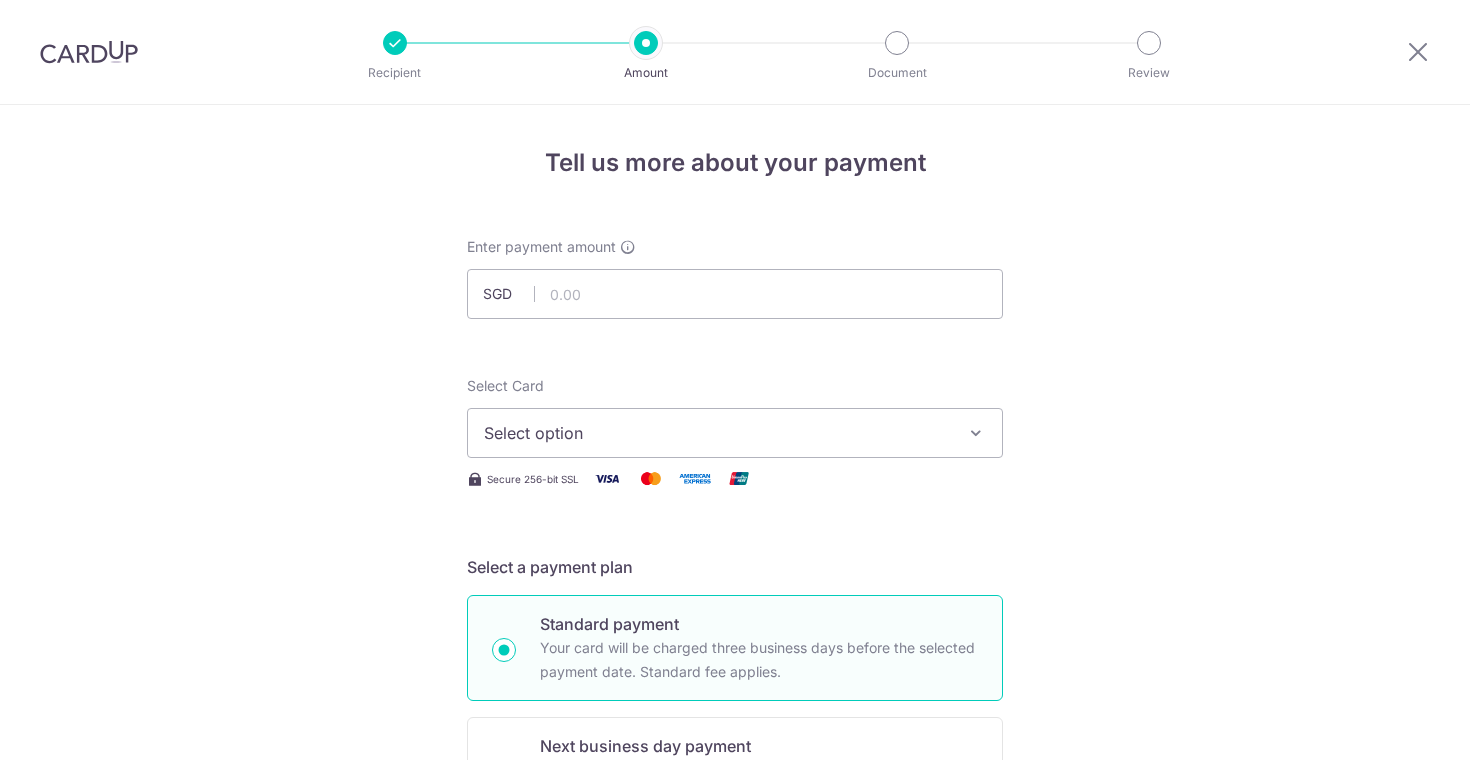 scroll, scrollTop: 0, scrollLeft: 0, axis: both 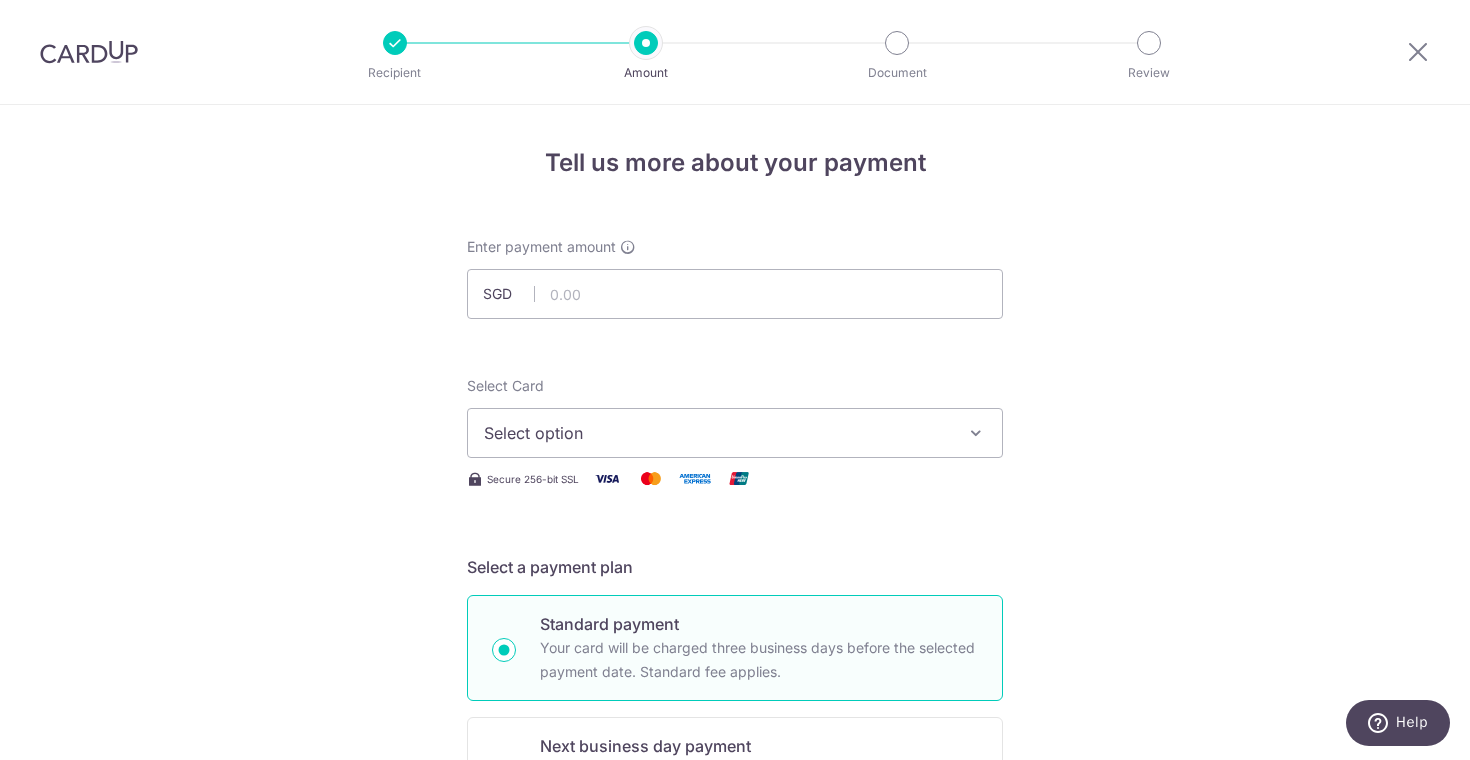 click on "Select option" at bounding box center [717, 433] 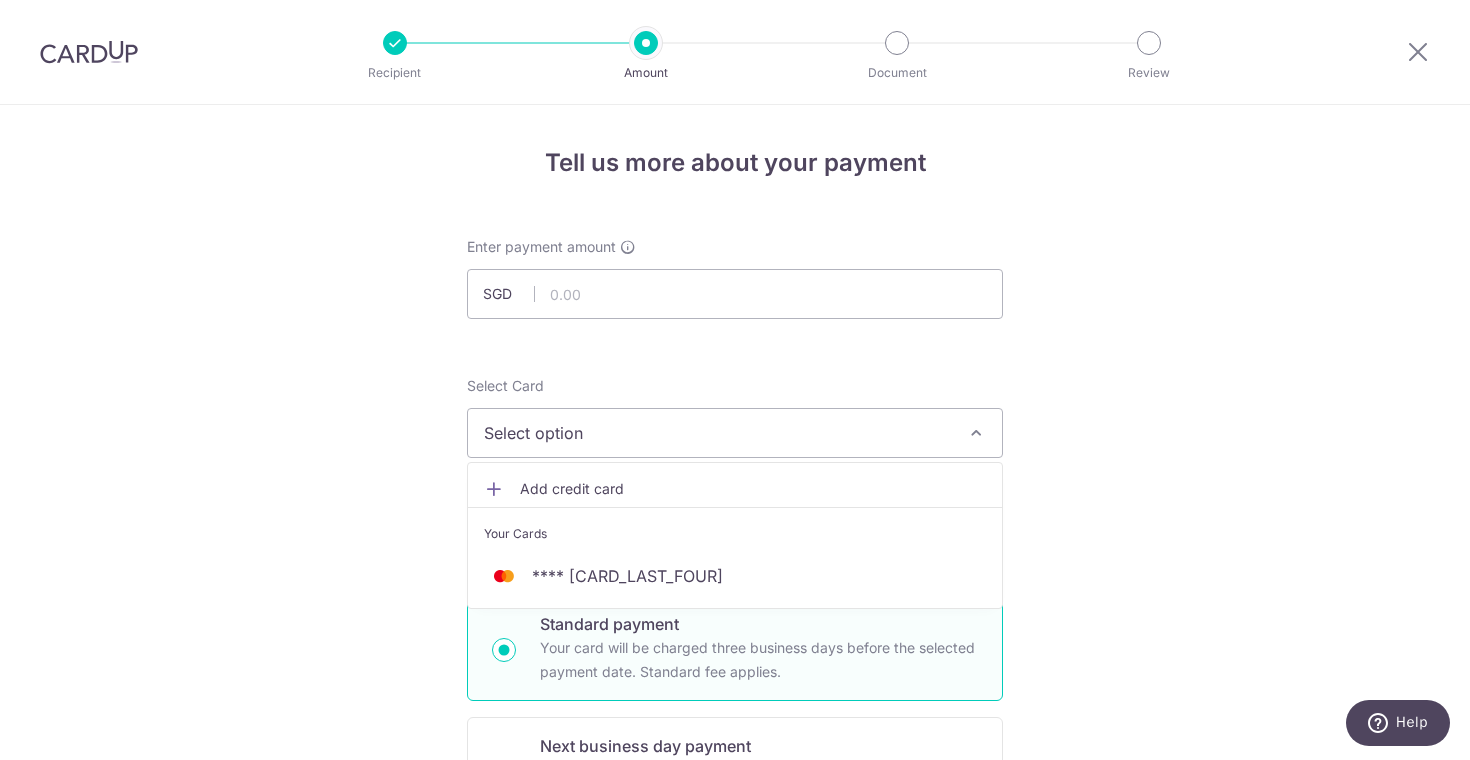 click on "map[:[{"id":"0","text":"Tell us more about your payment
Enter payment amount
SGD
Select Card
Select option
Add credit card
Your Cards
**** [CARD_LAST_FOUR]
Secure 256-bit SSL
Text
New card details
Card
Secure 256-bit SSL" at bounding box center (735, 1009) 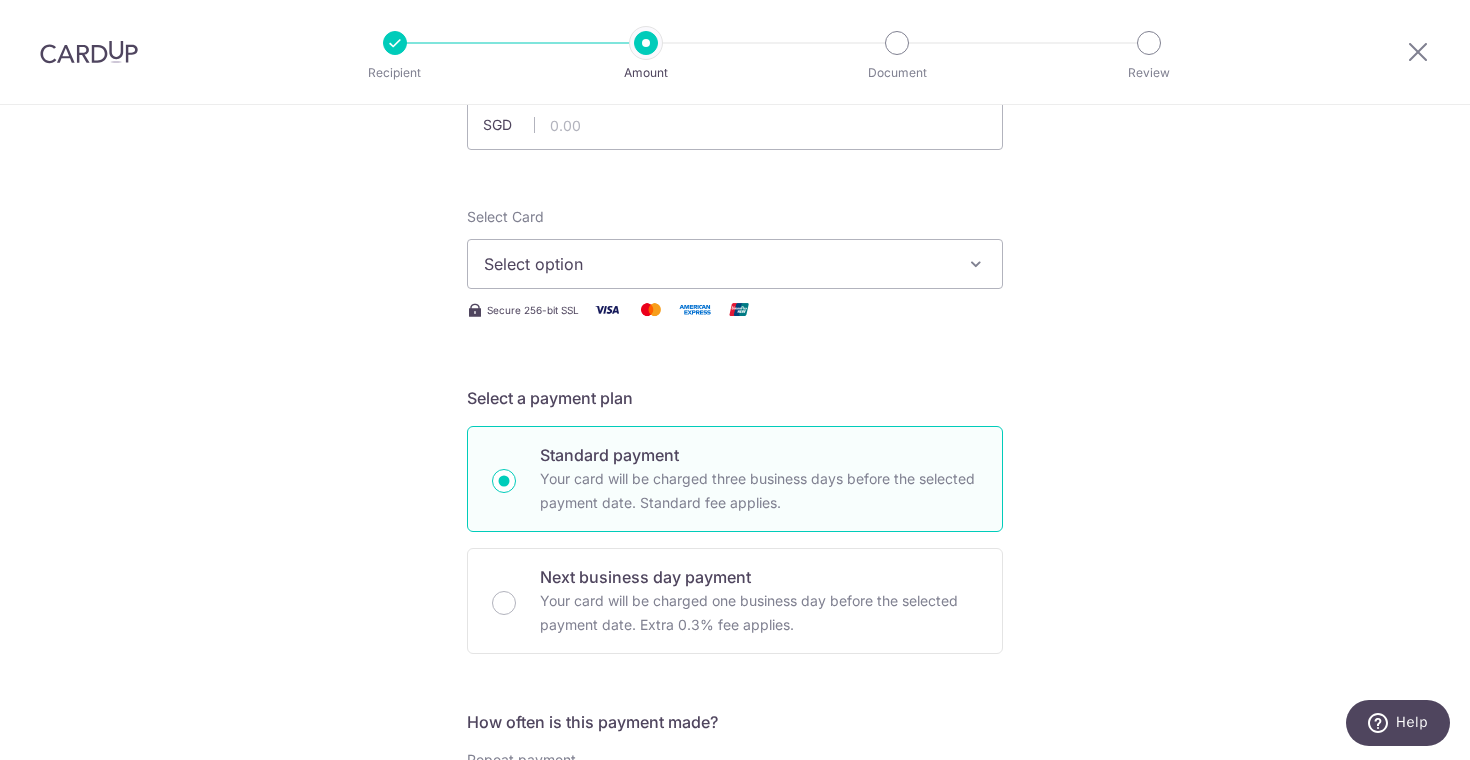 scroll, scrollTop: 0, scrollLeft: 0, axis: both 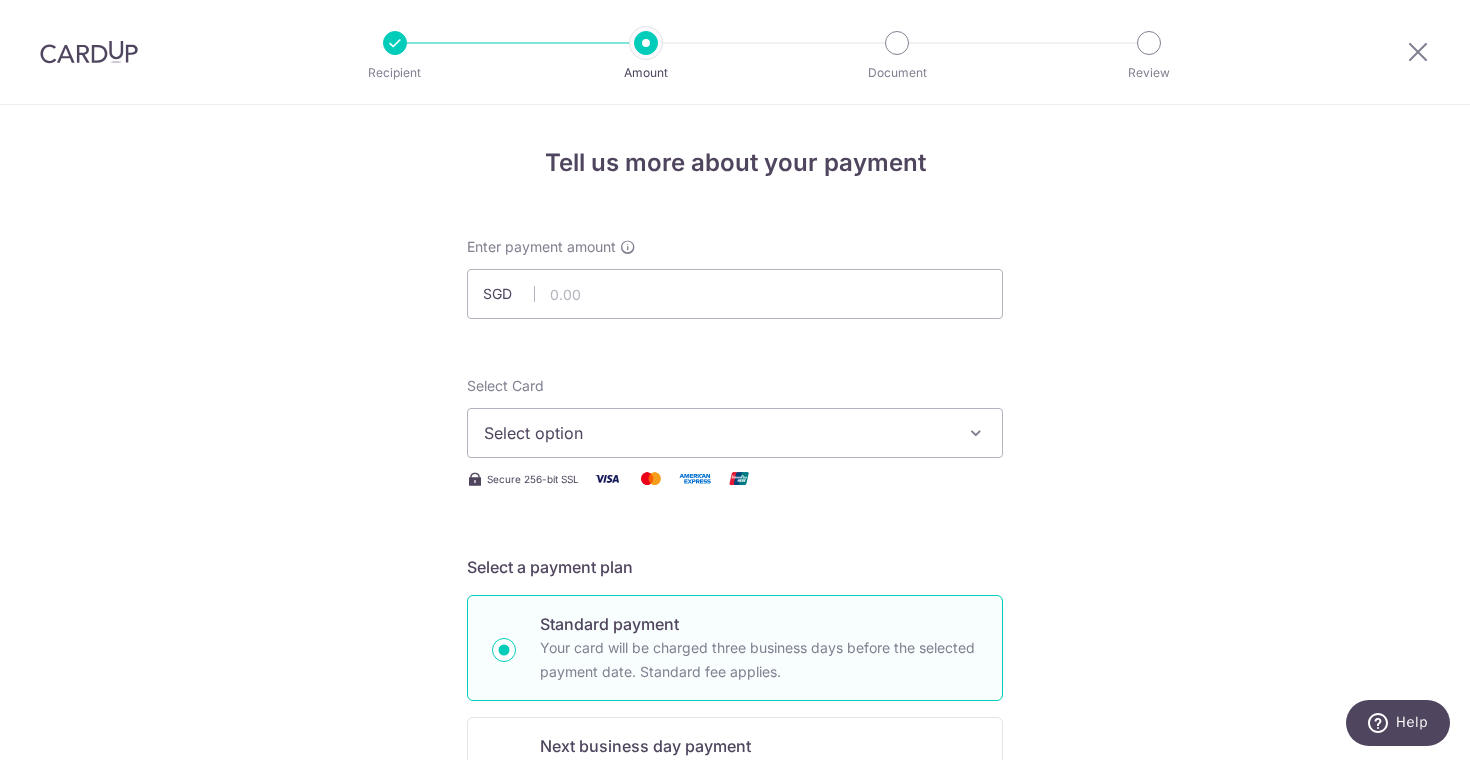 click on "map[:[{"id":"0","text":"Tell us more about your payment
Enter payment amount
SGD
Select Card
Select option
Add credit card
Your Cards
**** [CARD_LAST_FOUR]
Secure 256-bit SSL
Text
New card details
Card
Secure 256-bit SSL" at bounding box center [735, 1009] 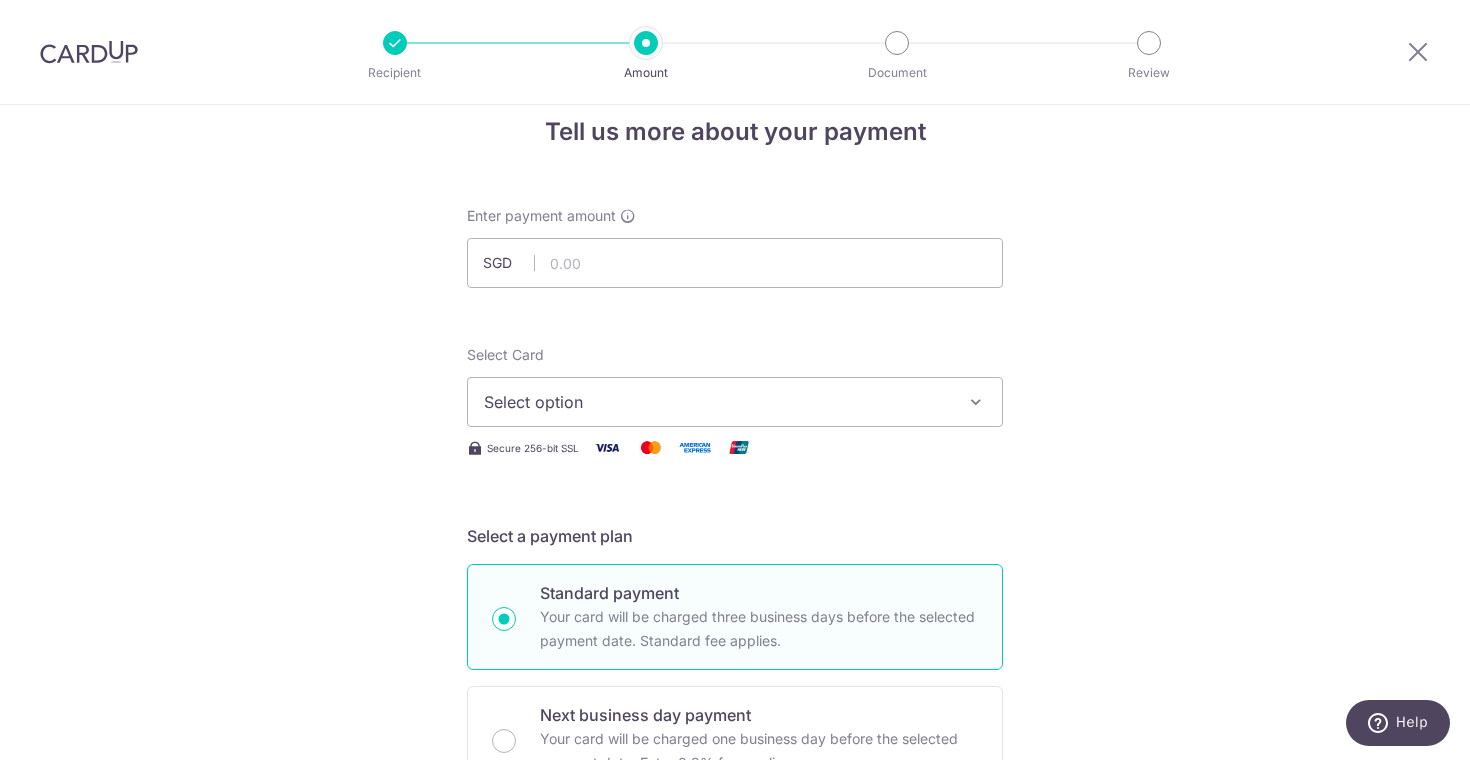 scroll, scrollTop: 0, scrollLeft: 0, axis: both 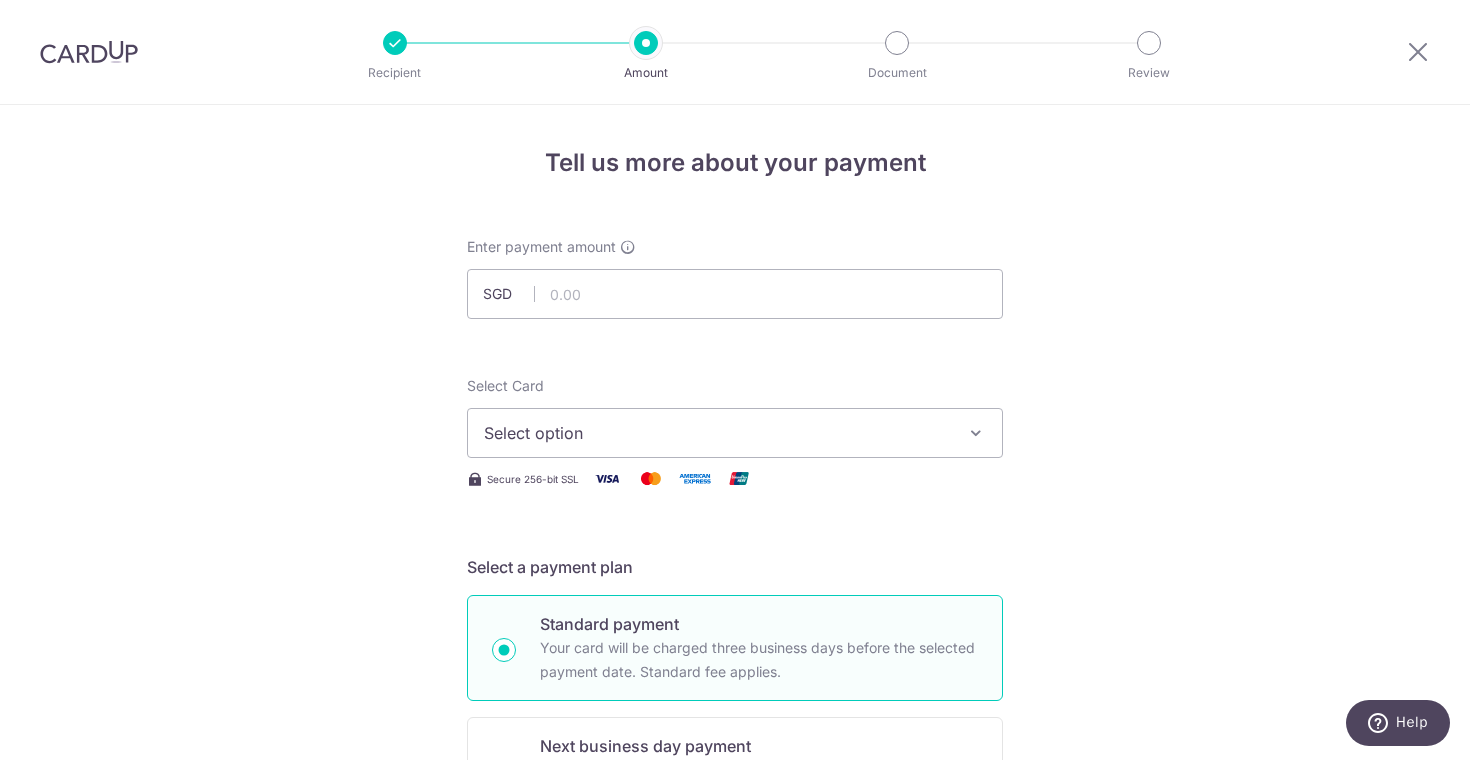 click on "Select option" at bounding box center (717, 433) 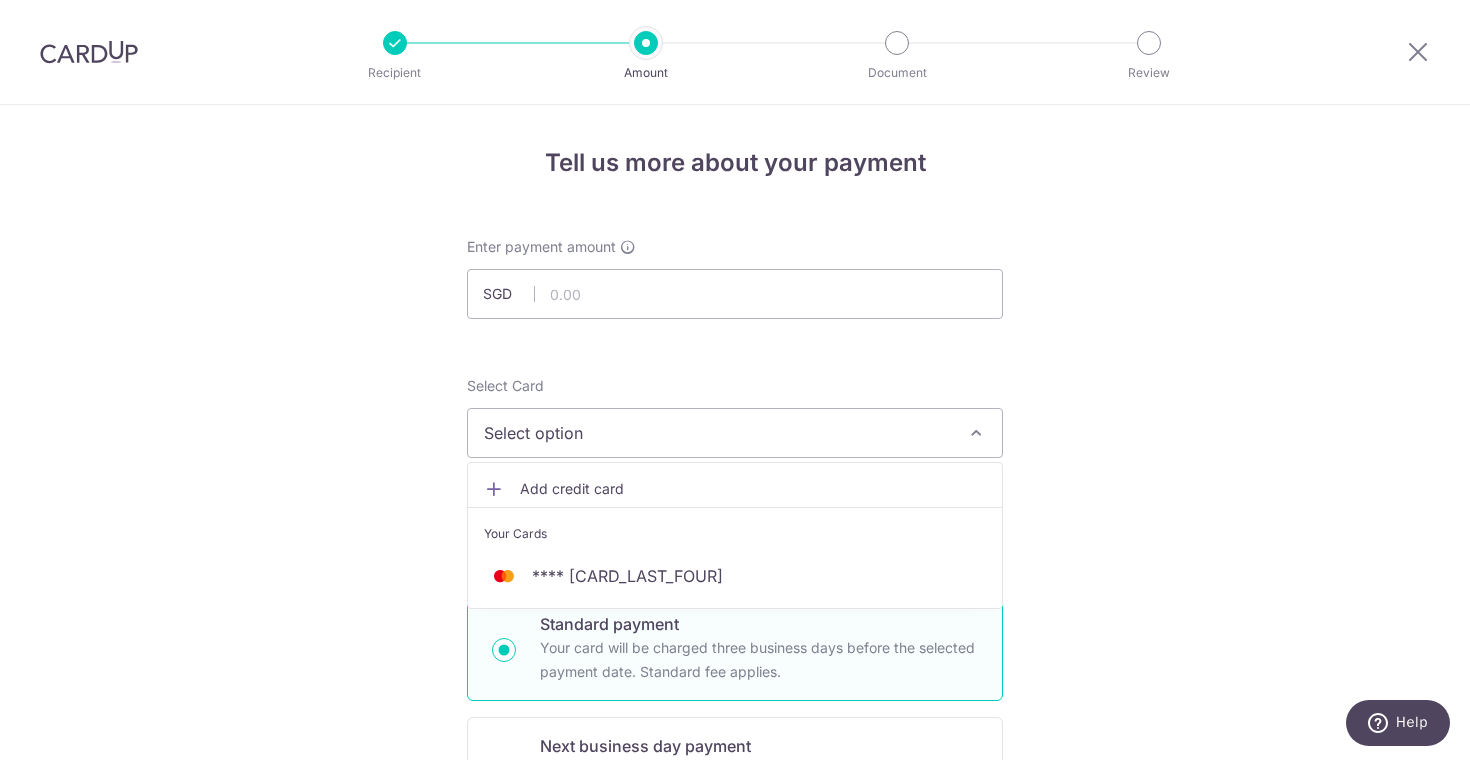 click on "map[:[{"id":"0","text":"Tell us more about your payment
Enter payment amount
SGD
Select Card
Select option
Add credit card
Your Cards
**** [CARD_LAST_FOUR]
Secure 256-bit SSL
Text
New card details
Card
Secure 256-bit SSL" at bounding box center (735, 1009) 